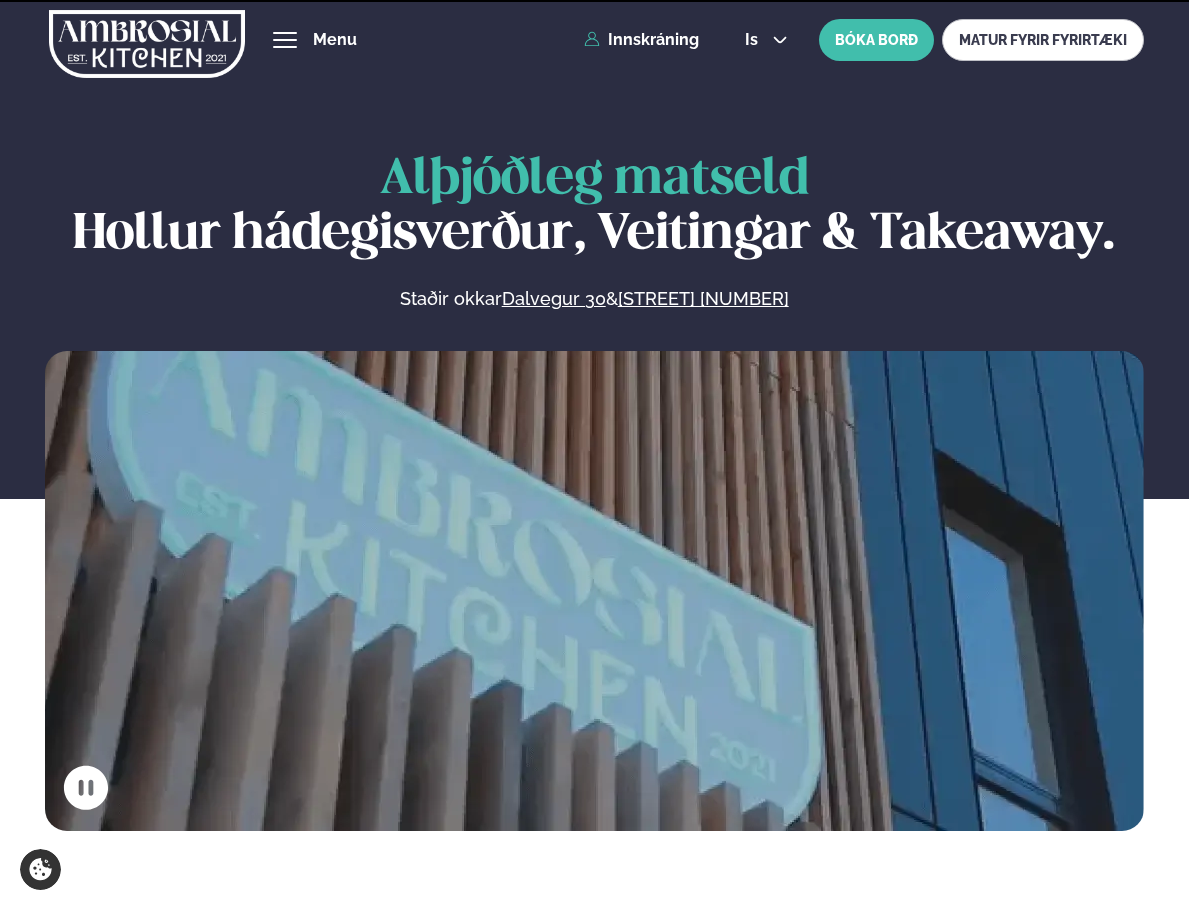 scroll, scrollTop: 0, scrollLeft: 0, axis: both 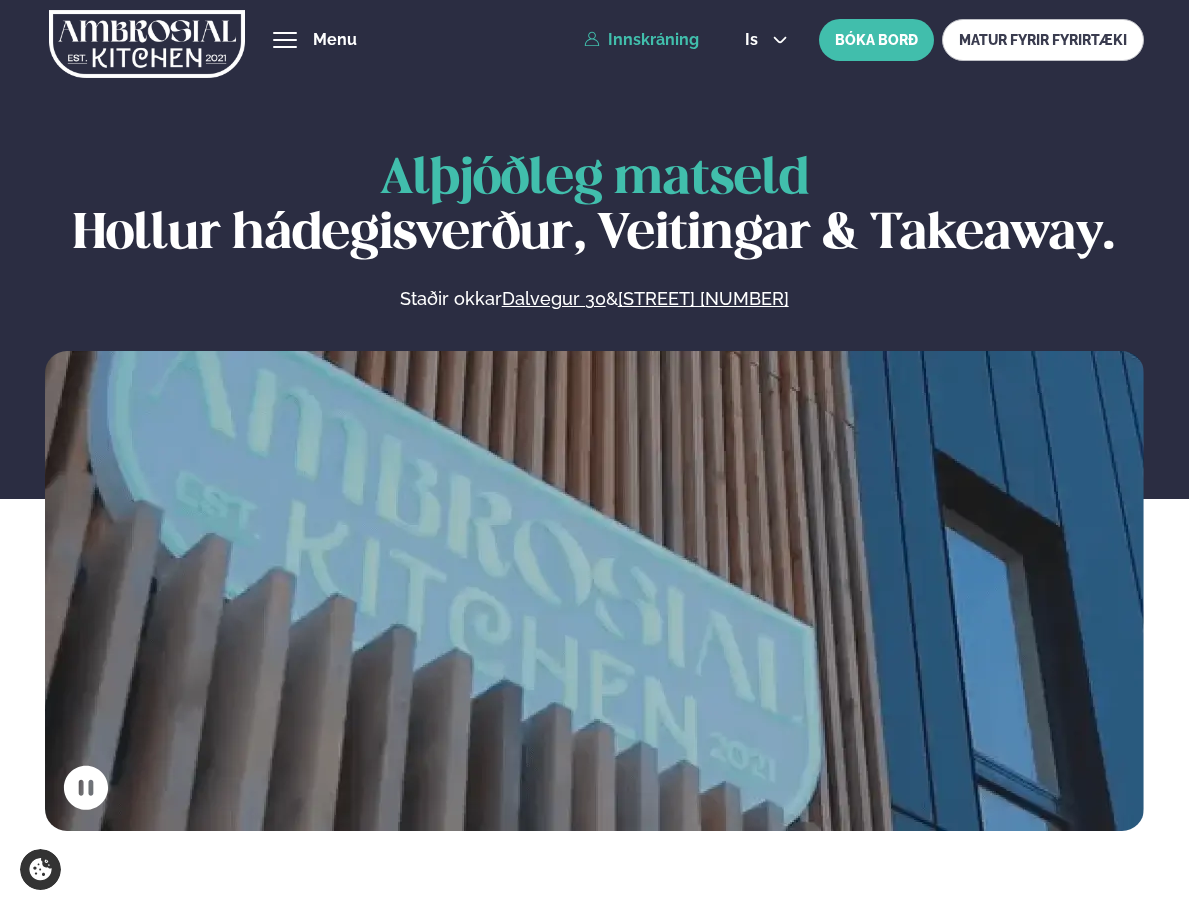 click on "Innskráning" at bounding box center [641, 40] 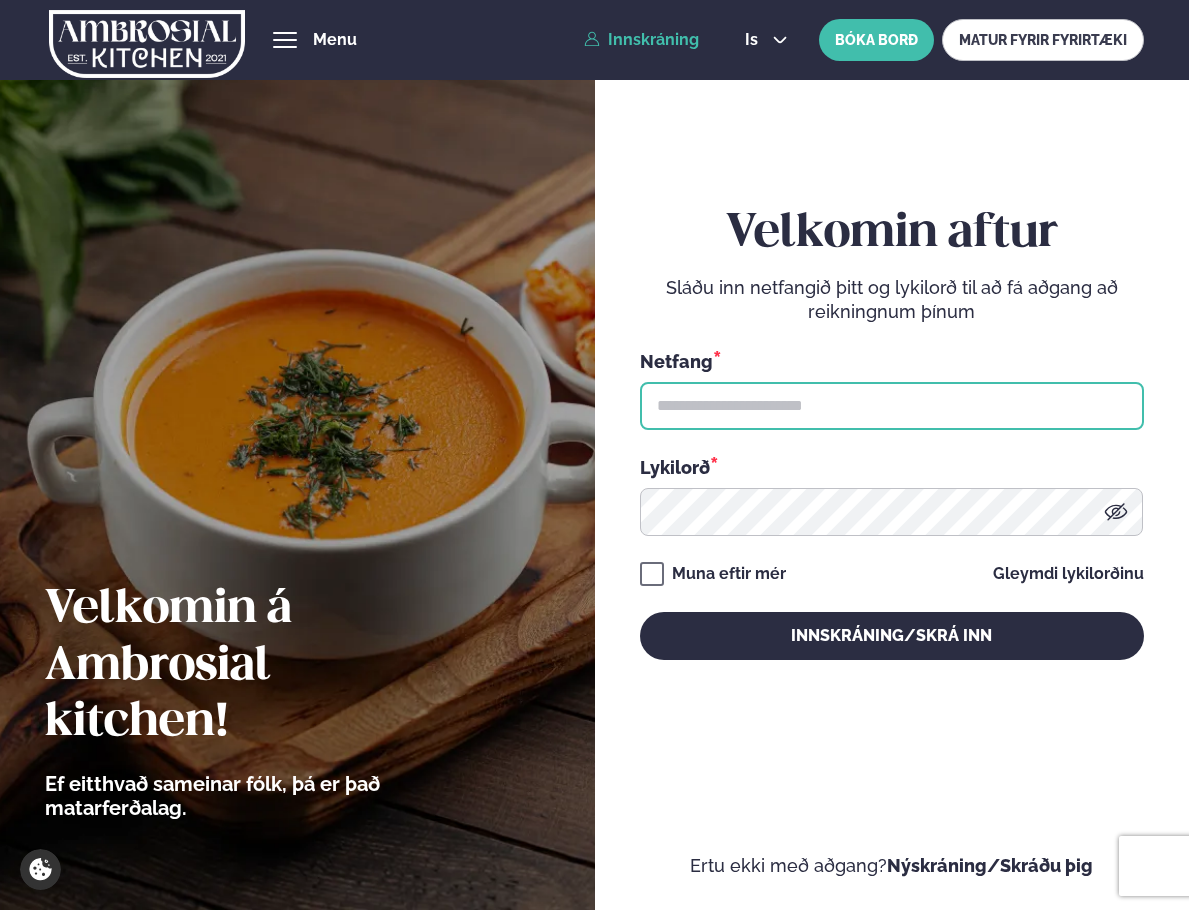 click at bounding box center (892, 406) 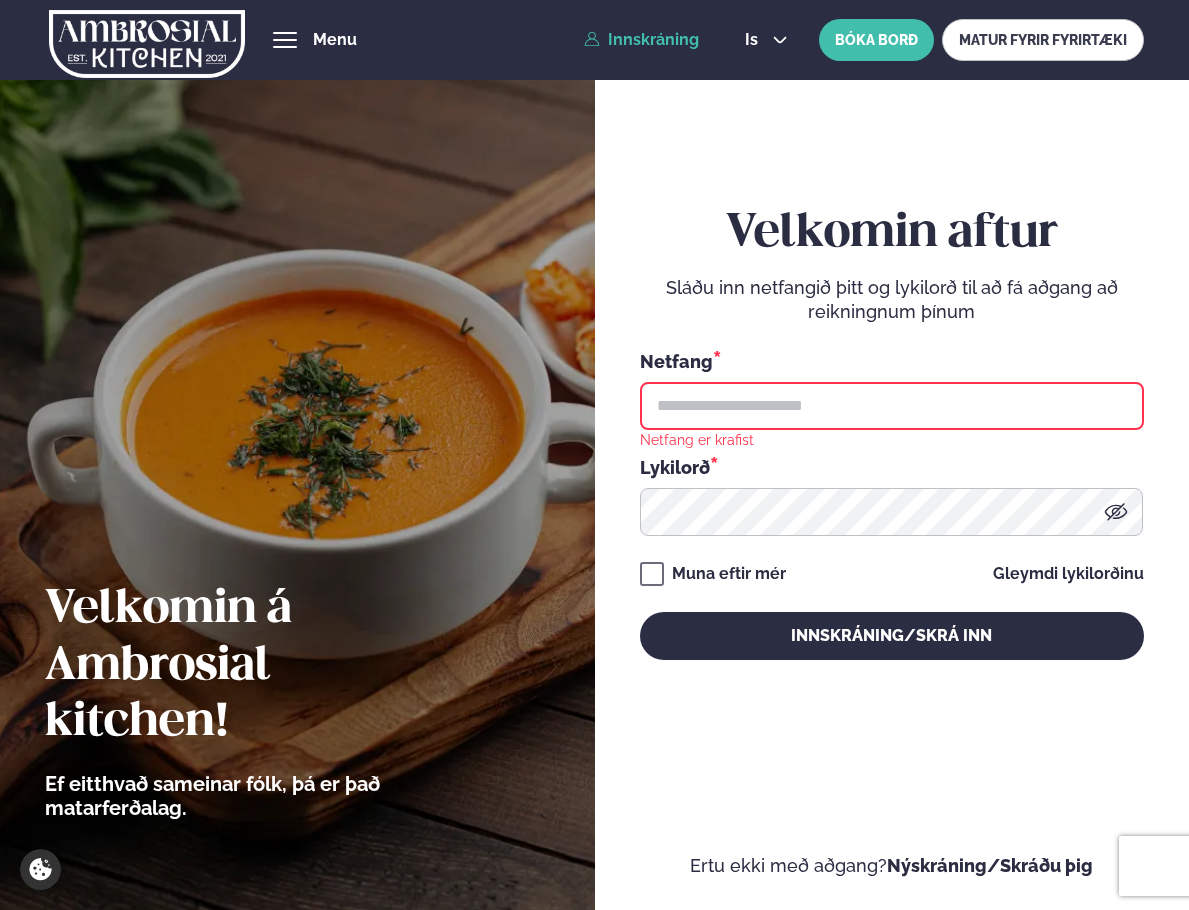 type on "**********" 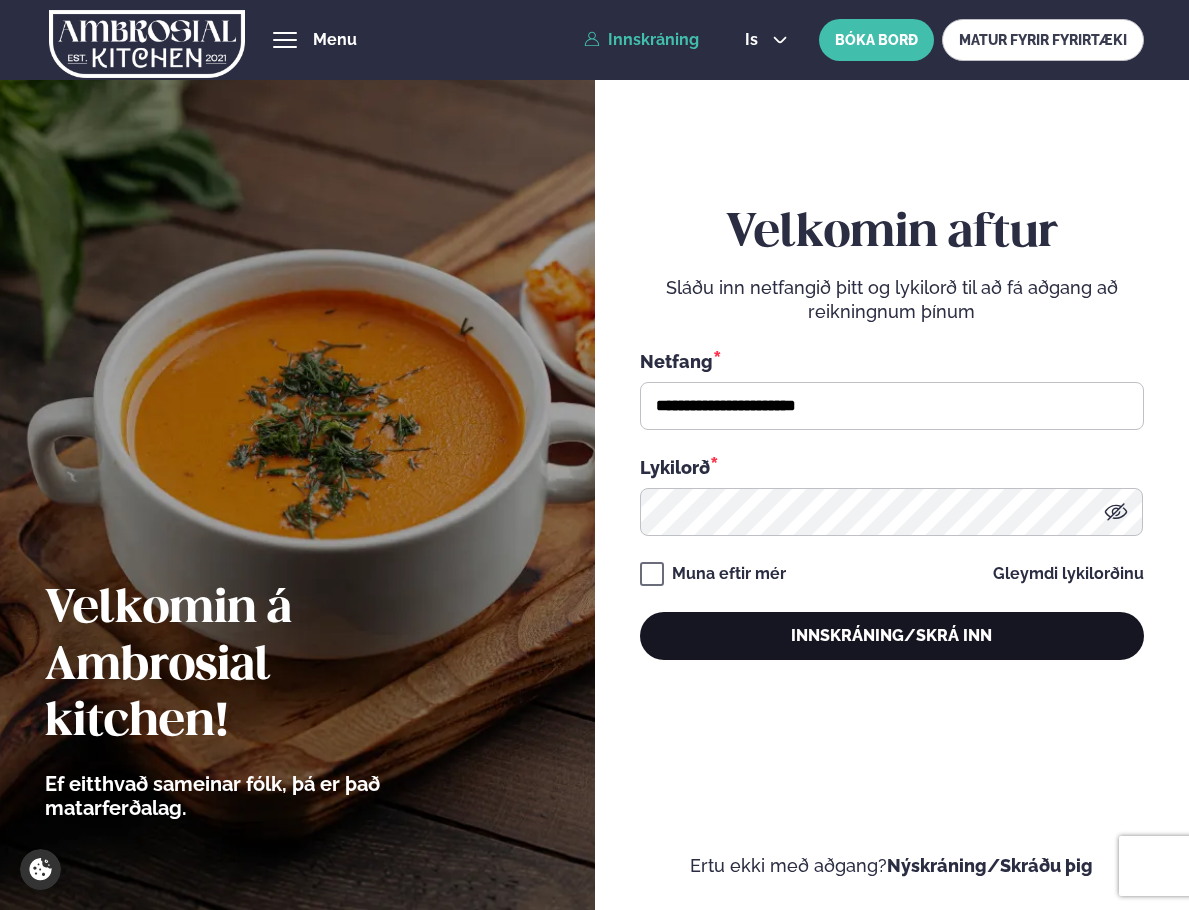 click on "Innskráning/Skrá inn" at bounding box center (892, 636) 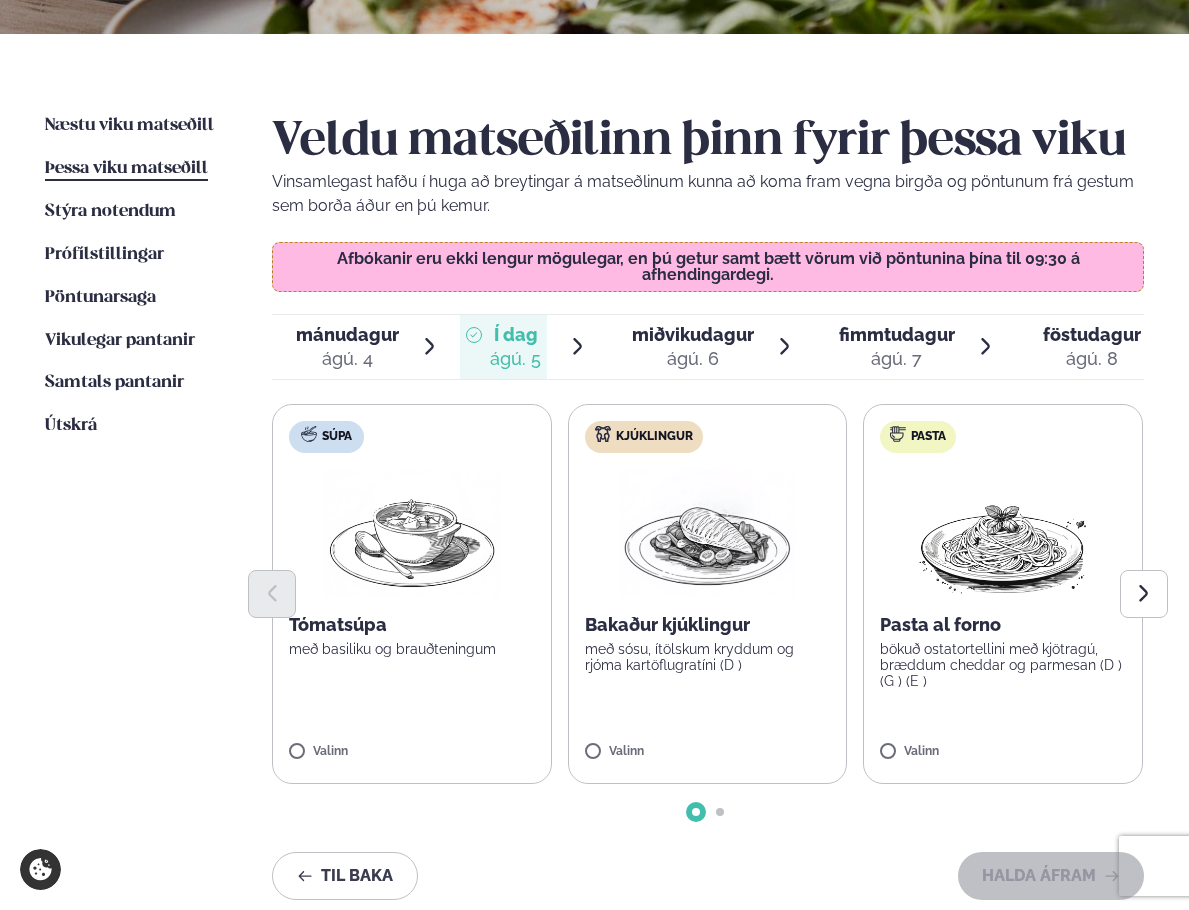 scroll, scrollTop: 500, scrollLeft: 0, axis: vertical 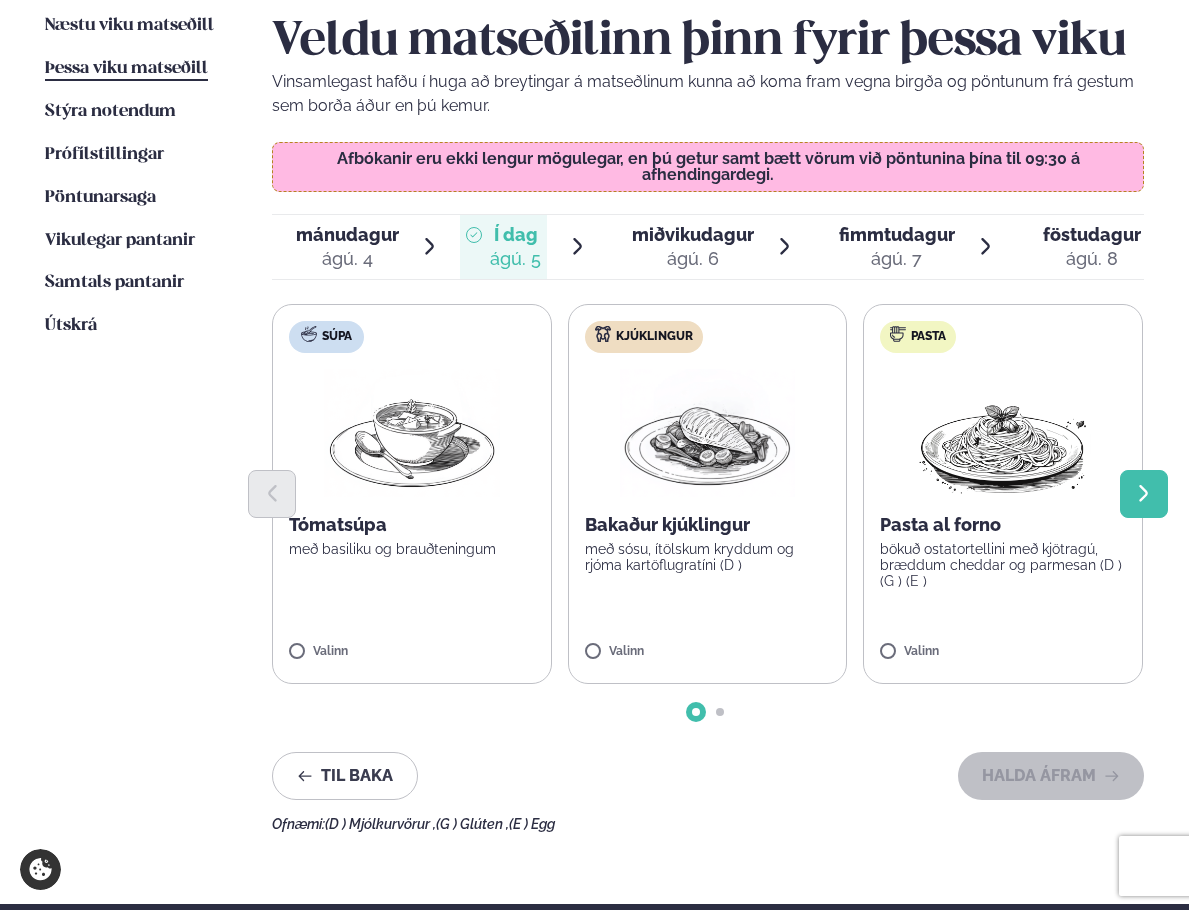 click 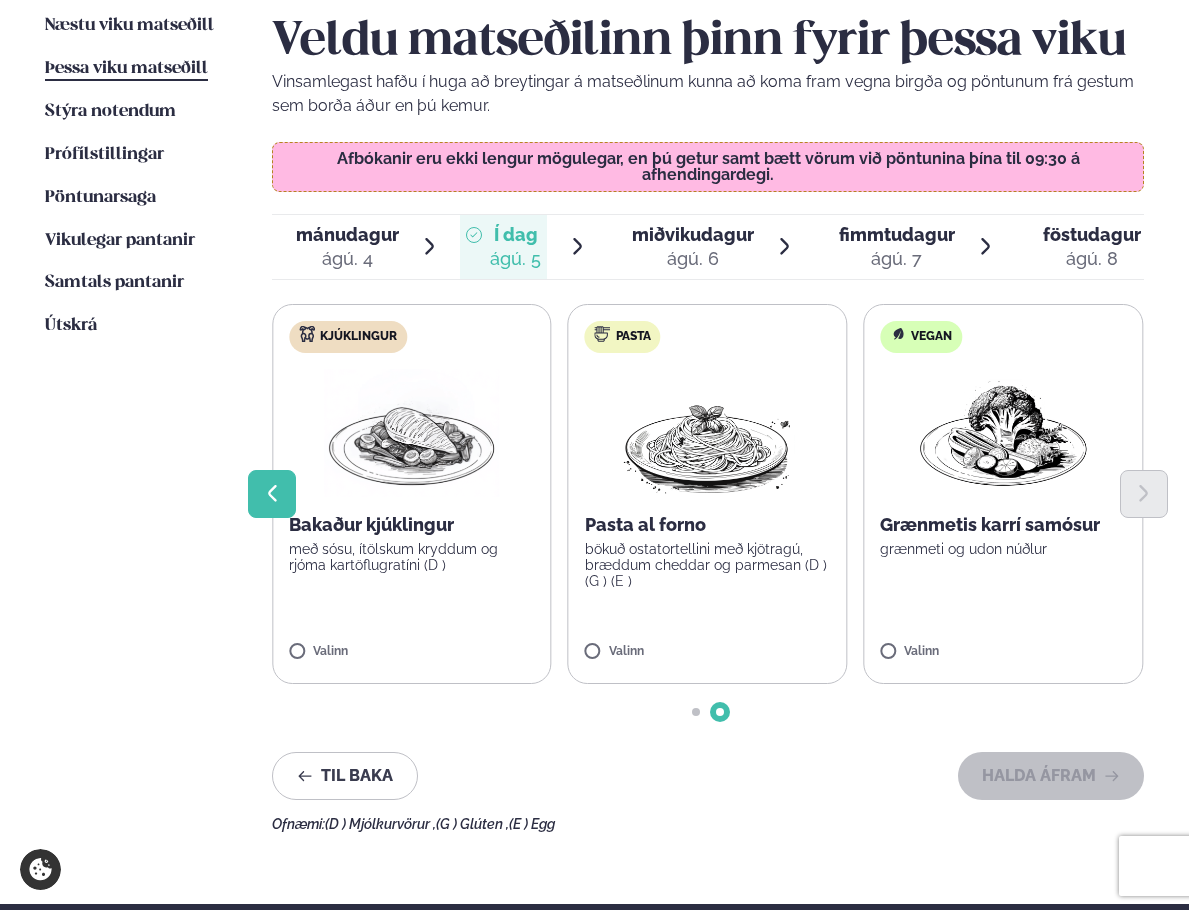 click at bounding box center [272, 494] 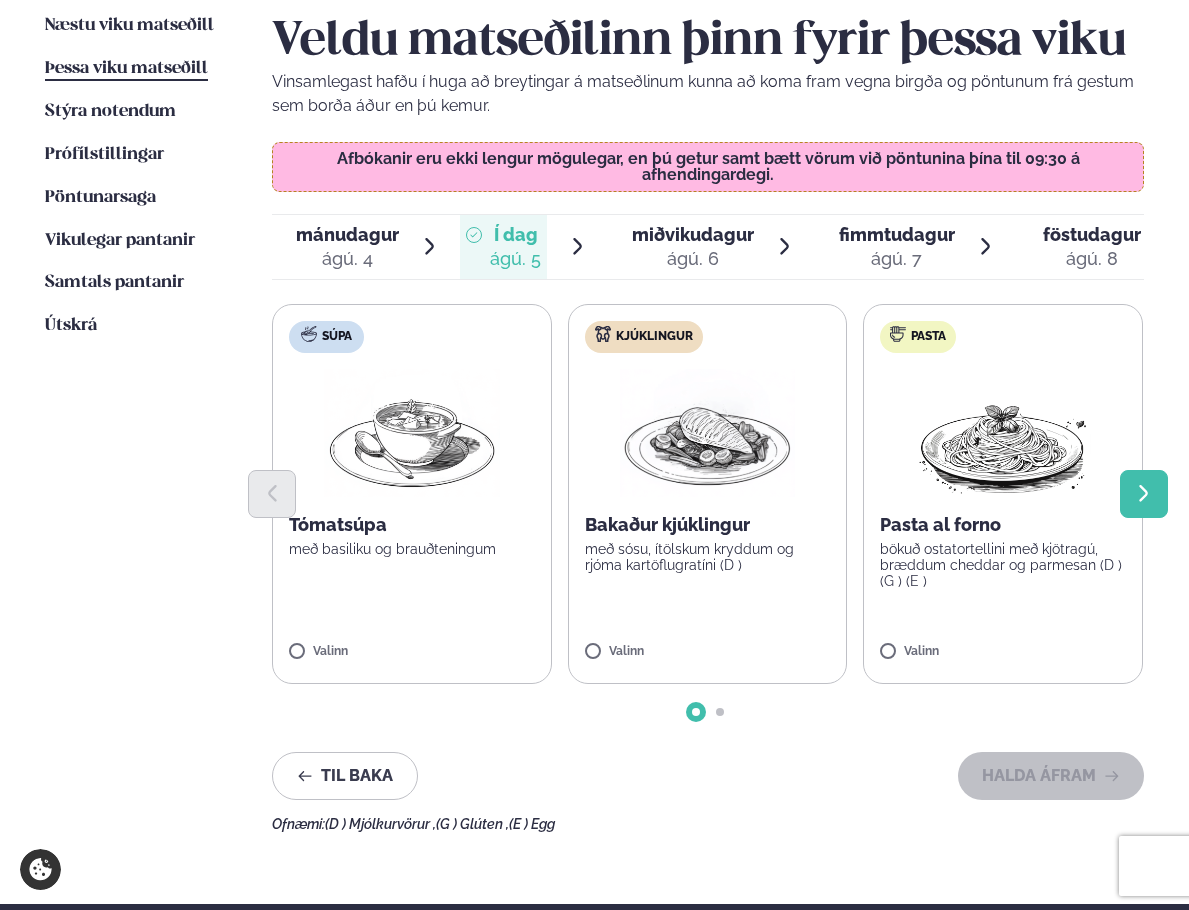click 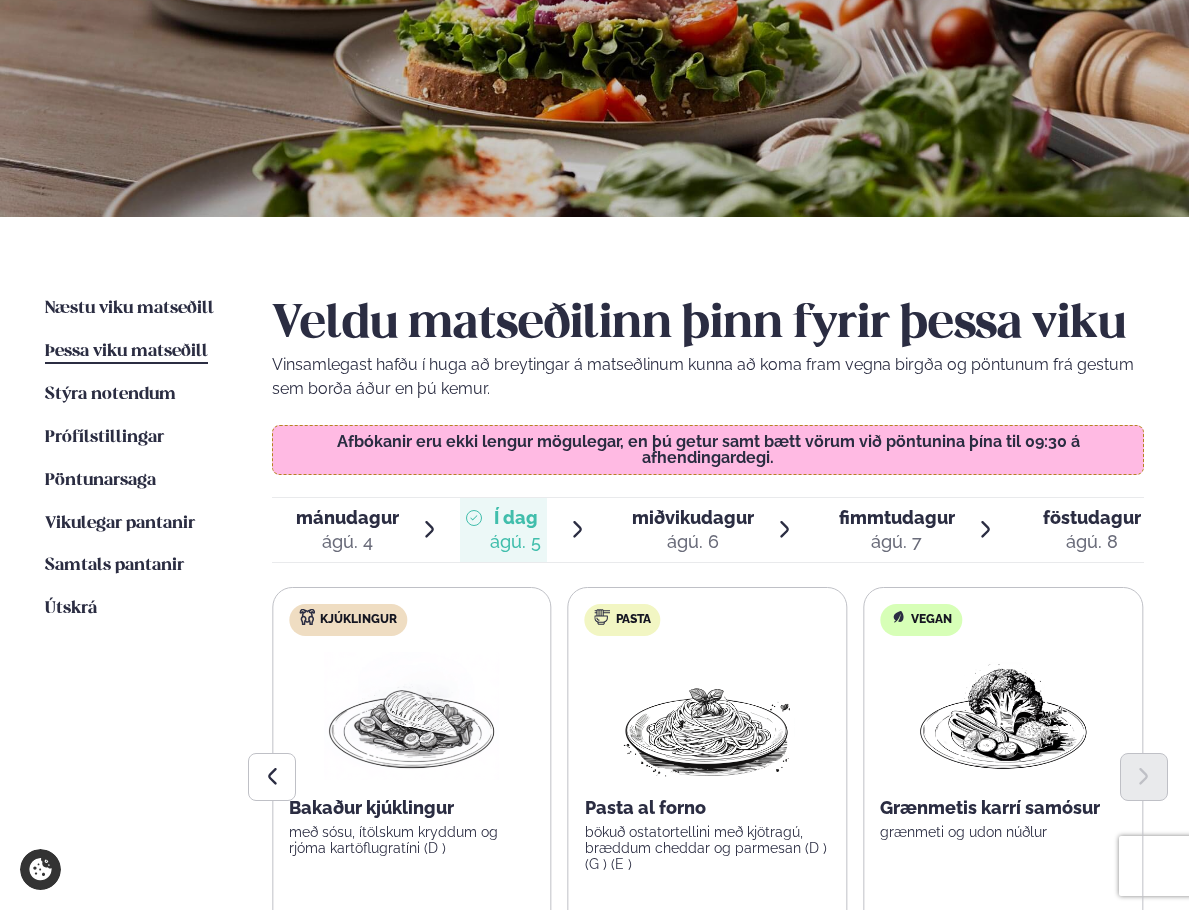 scroll, scrollTop: 300, scrollLeft: 0, axis: vertical 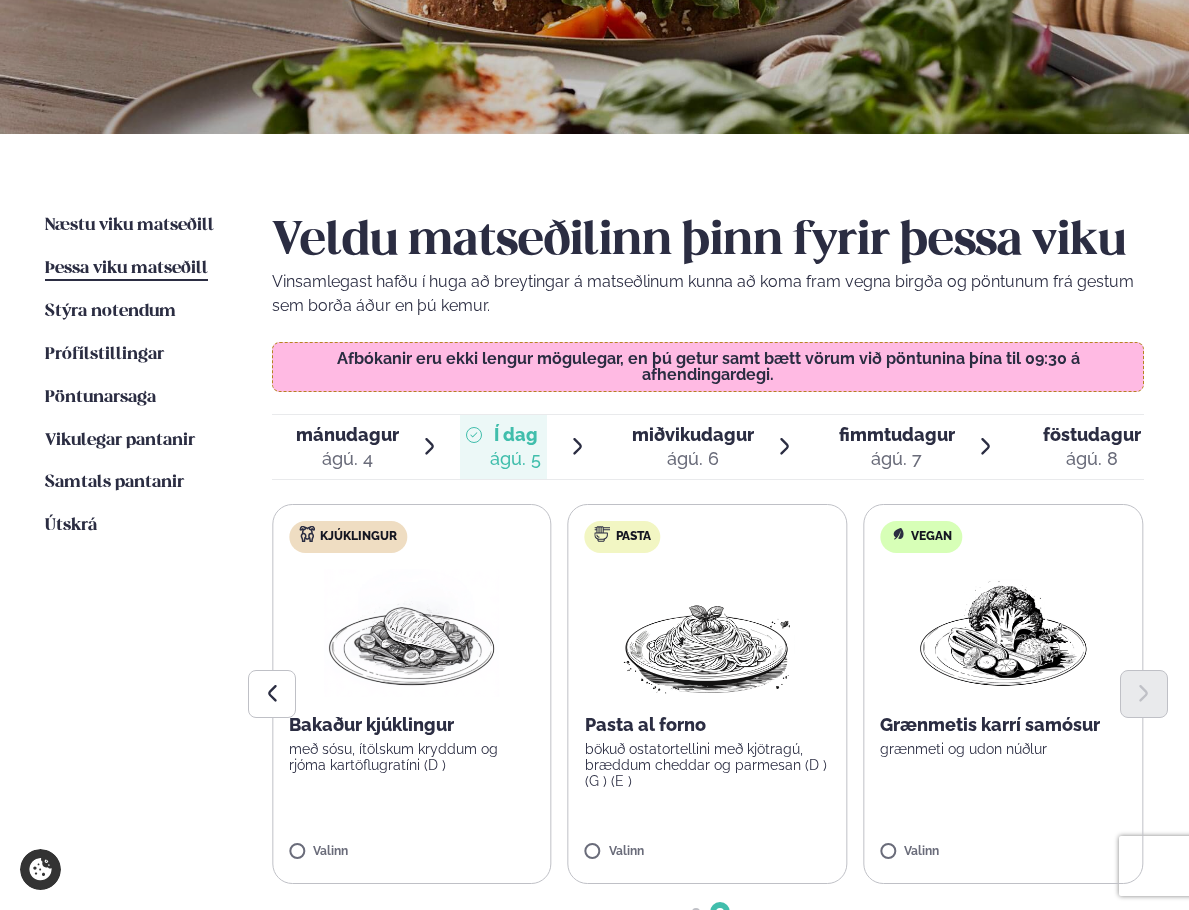click on "miðvikudagur" at bounding box center [693, 434] 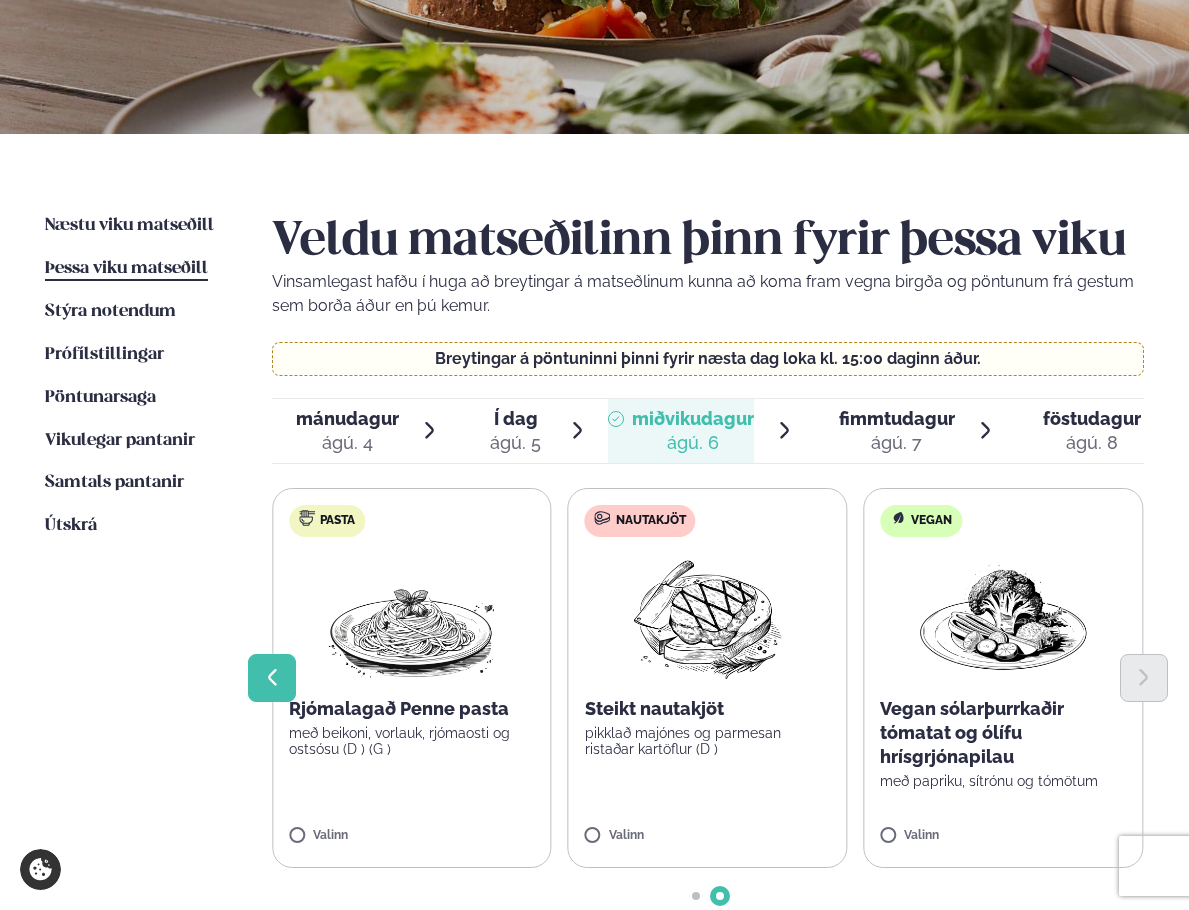 click at bounding box center (272, 678) 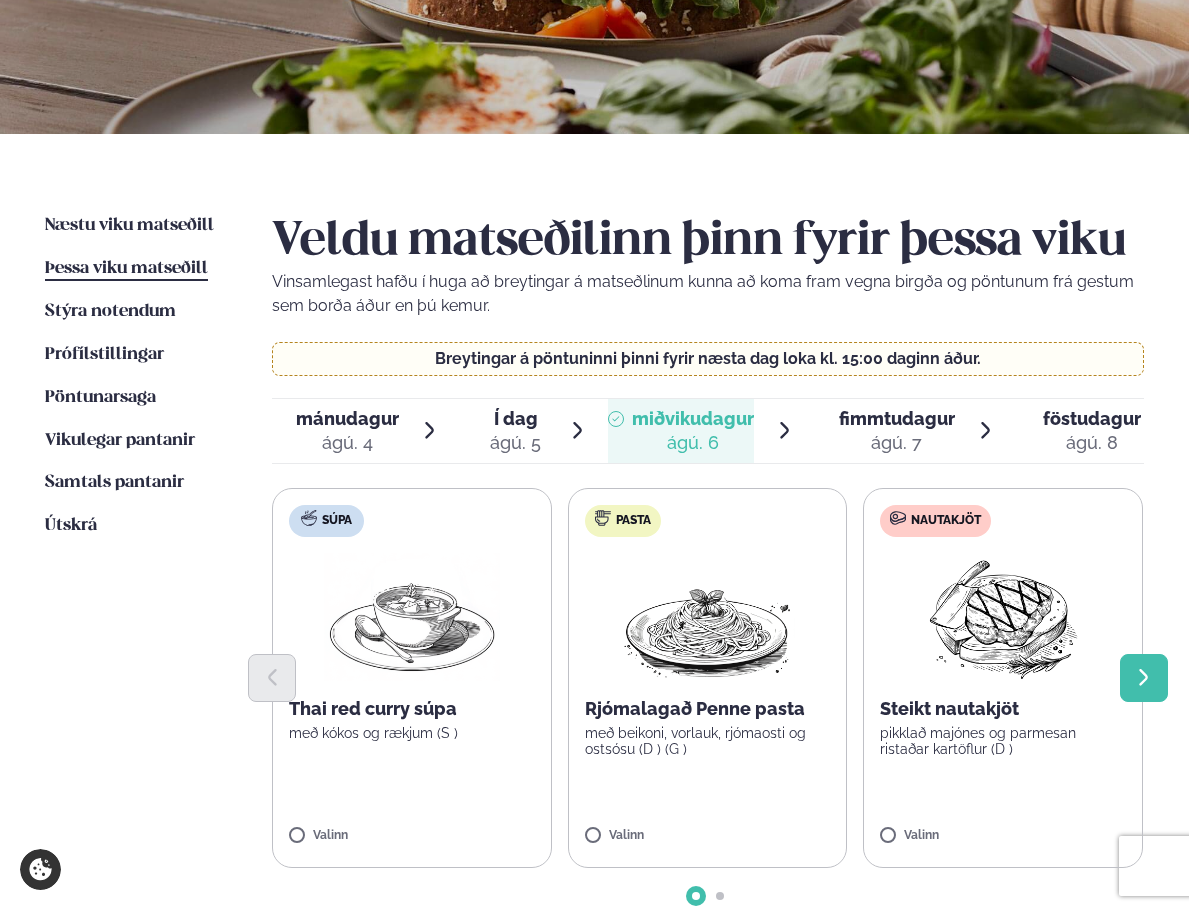 click at bounding box center [1144, 678] 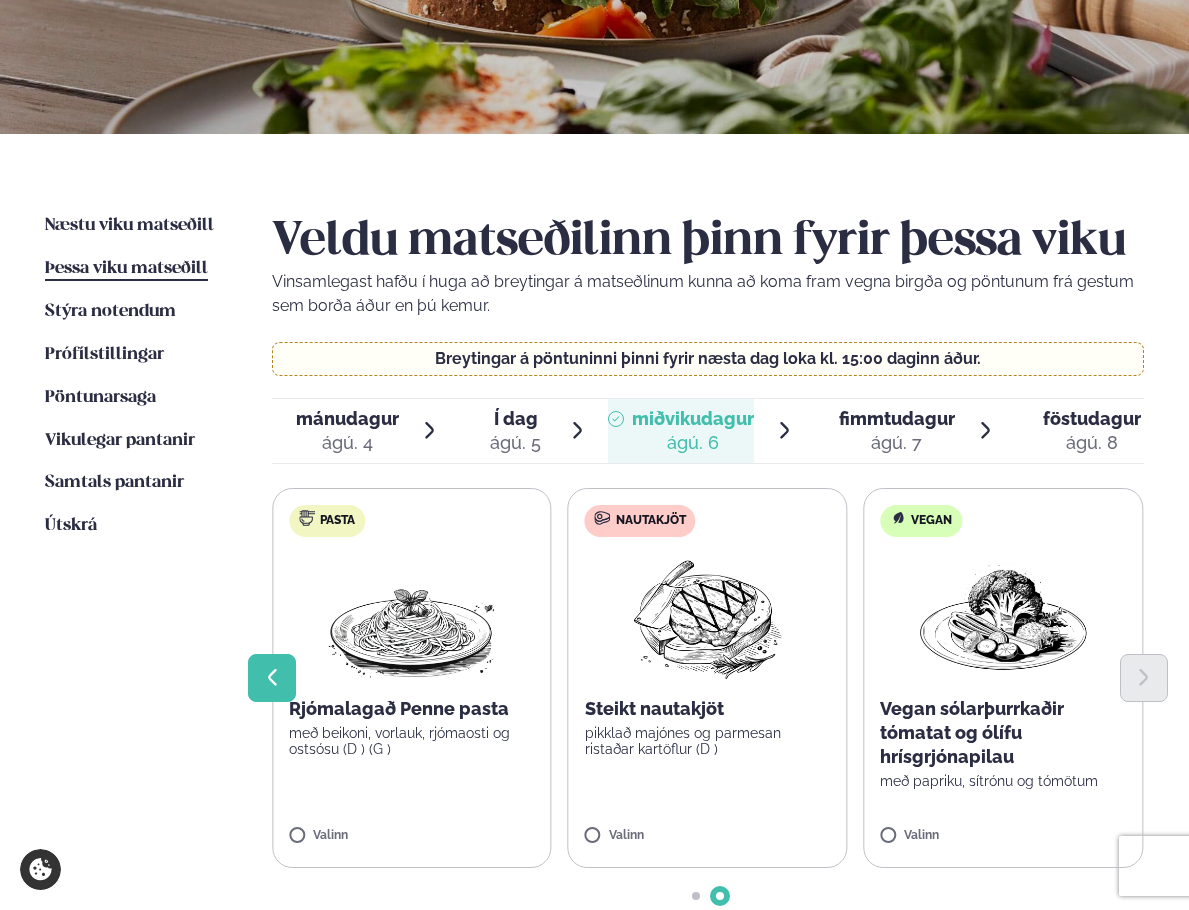 click 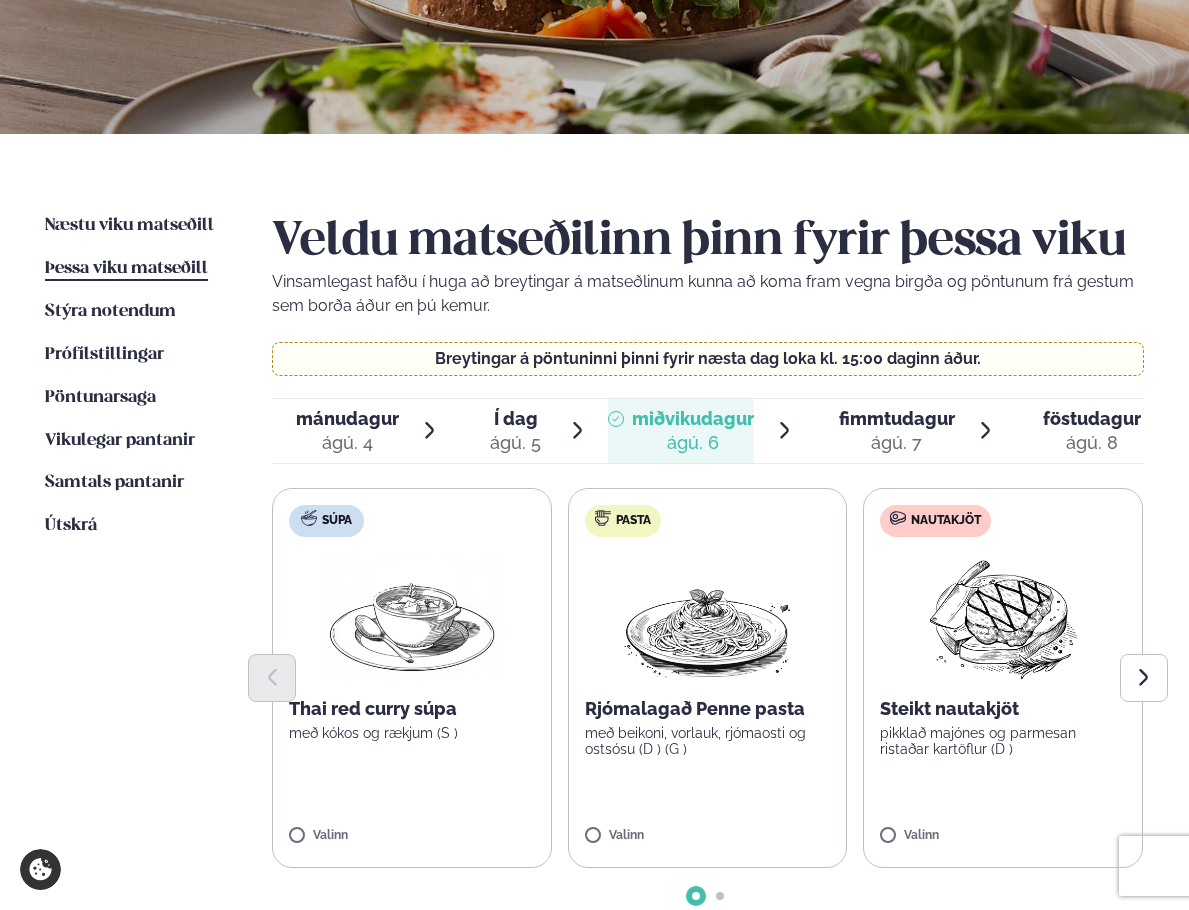 click on "fimmtudagur" at bounding box center [897, 418] 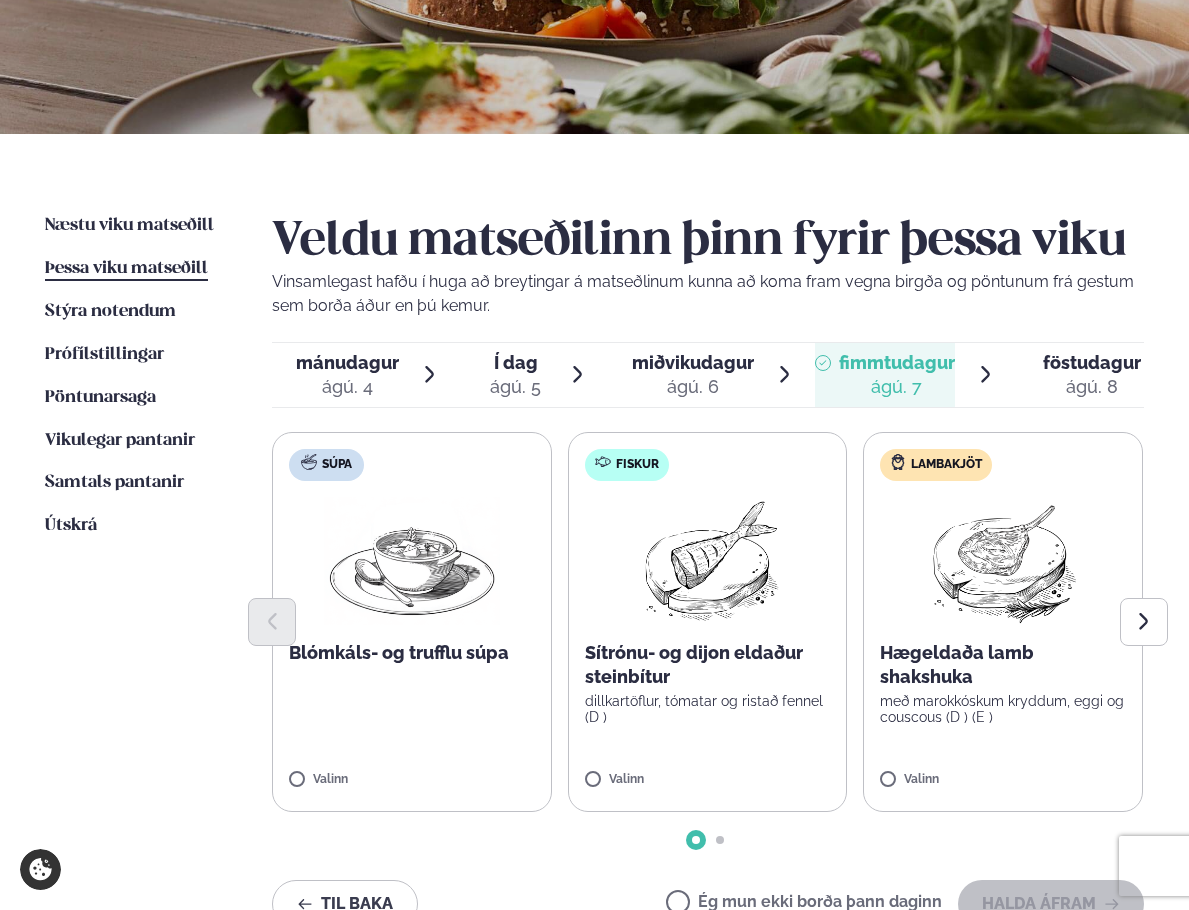 click on "föstudagur" at bounding box center (1092, 362) 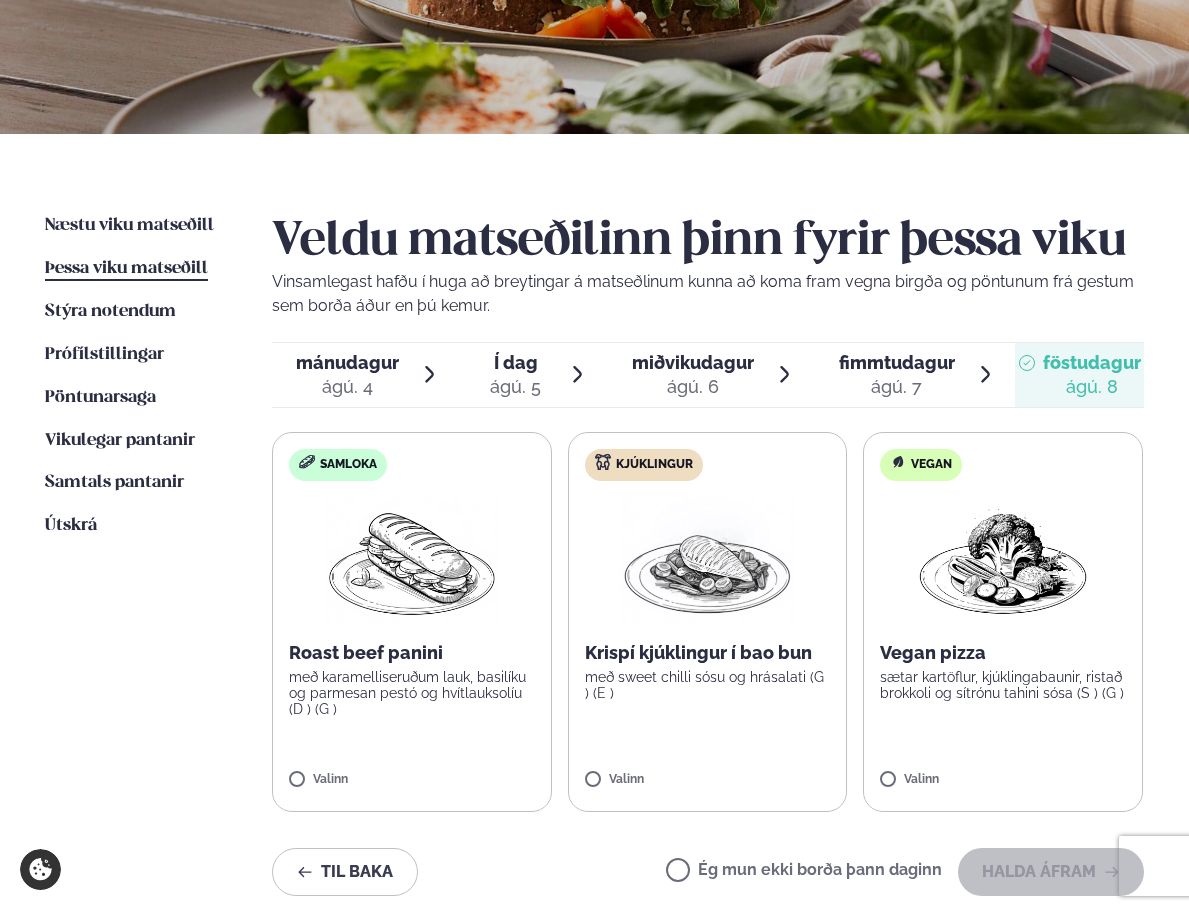 click on "miðvikudagur" at bounding box center (693, 362) 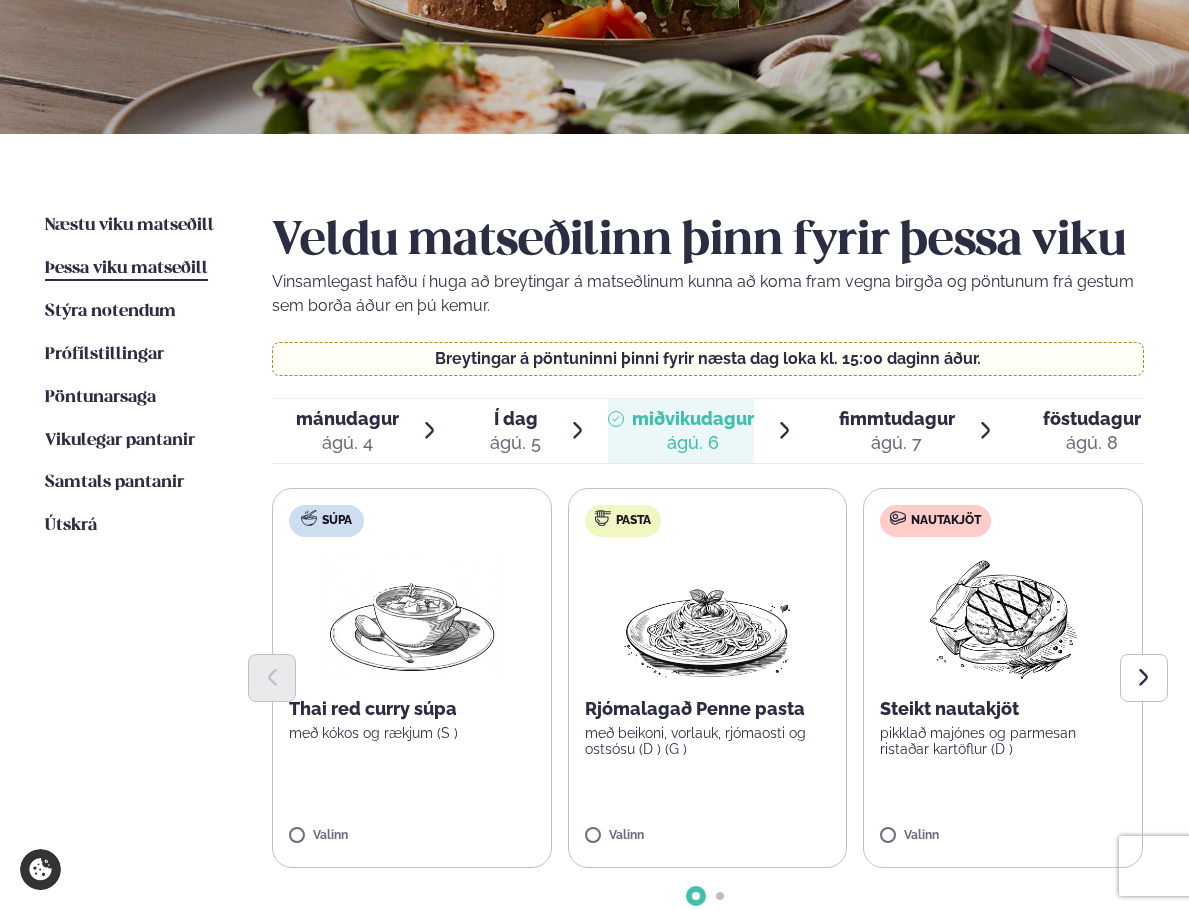 click on "Í dag" at bounding box center (515, 419) 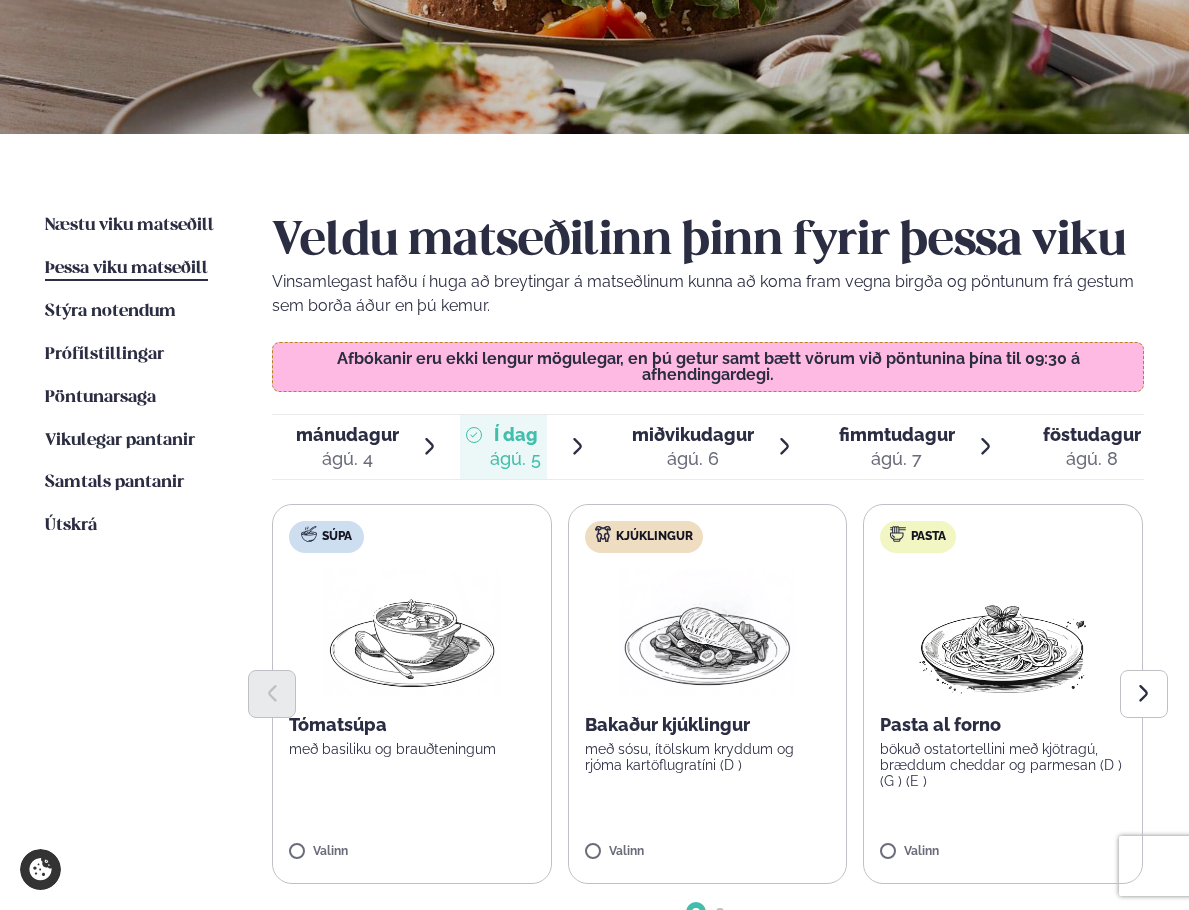 scroll, scrollTop: 400, scrollLeft: 0, axis: vertical 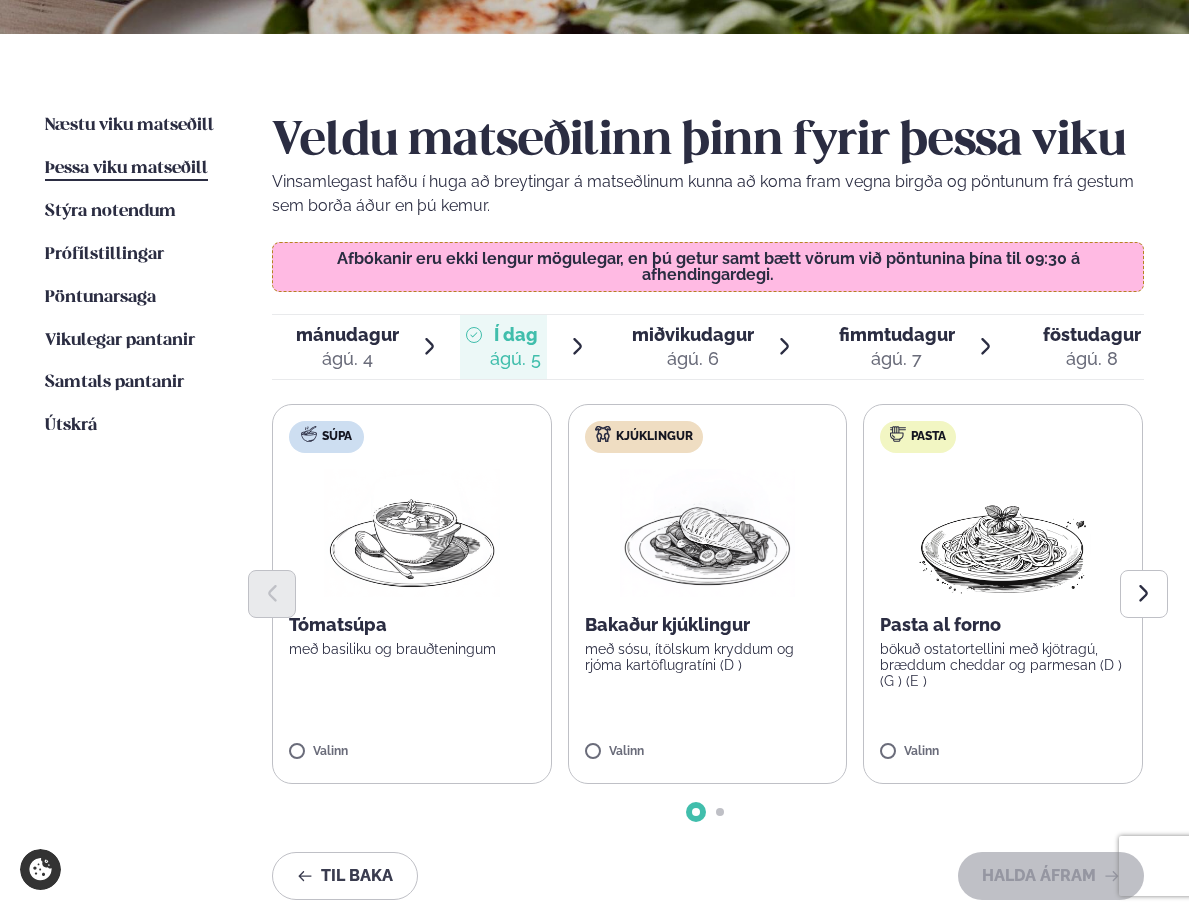 click at bounding box center [412, 533] 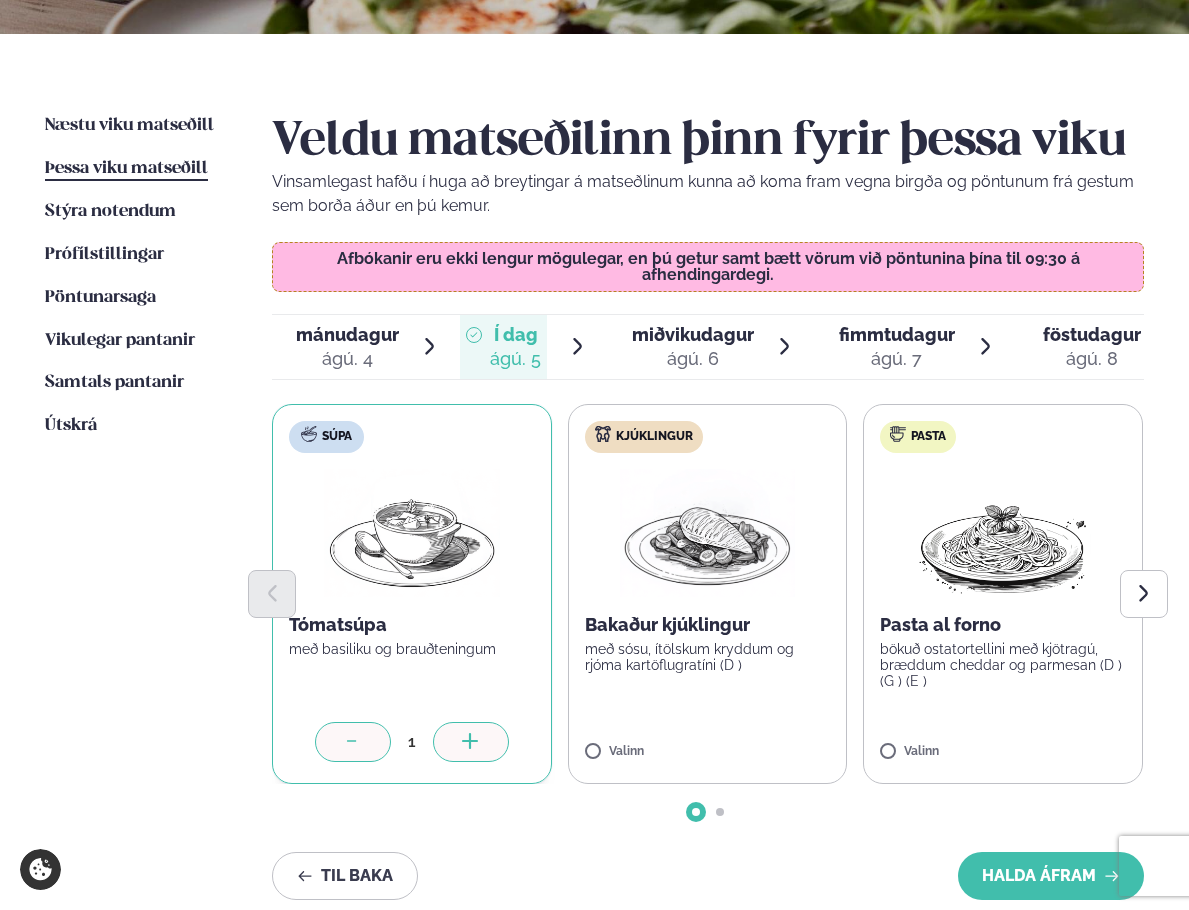 click on "Bakaður kjúklingur" at bounding box center [708, 625] 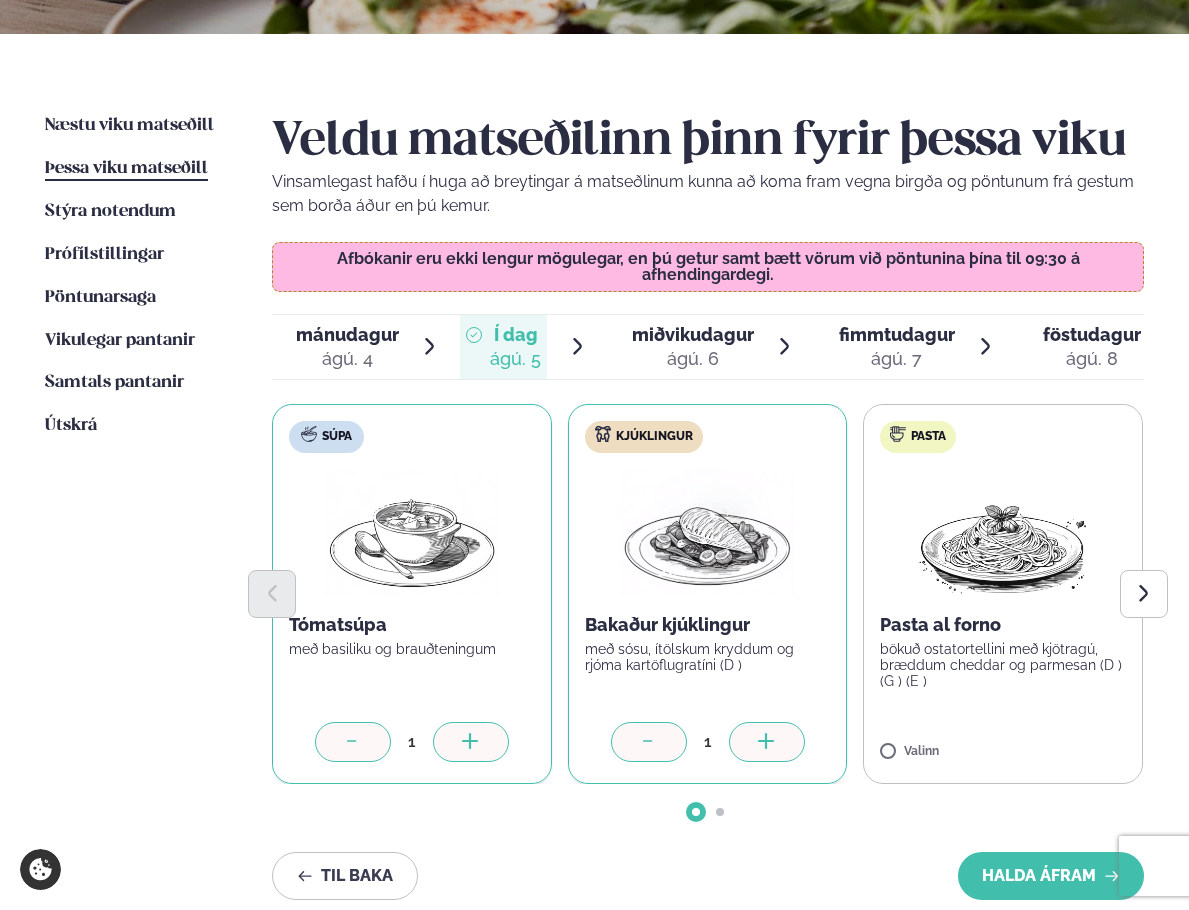 click at bounding box center [767, 742] 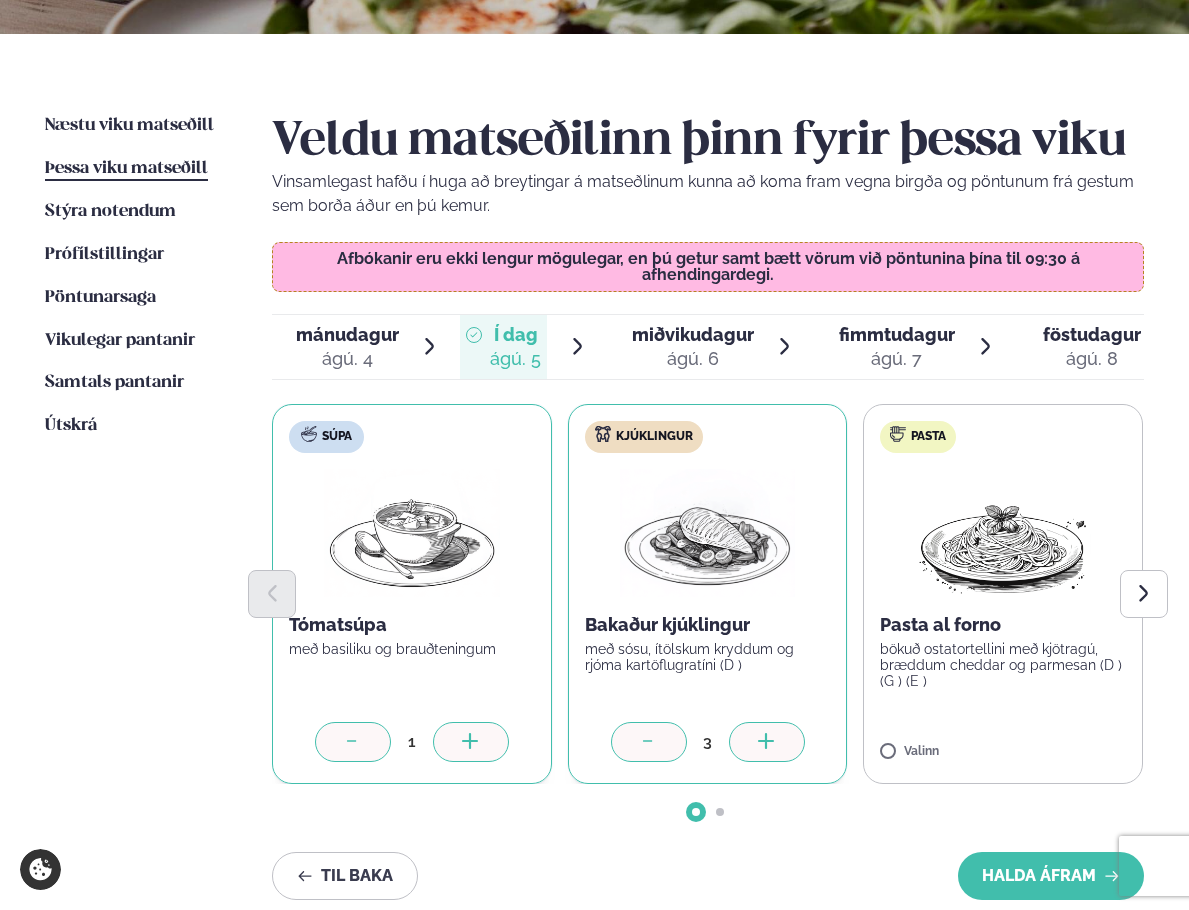 click at bounding box center (767, 742) 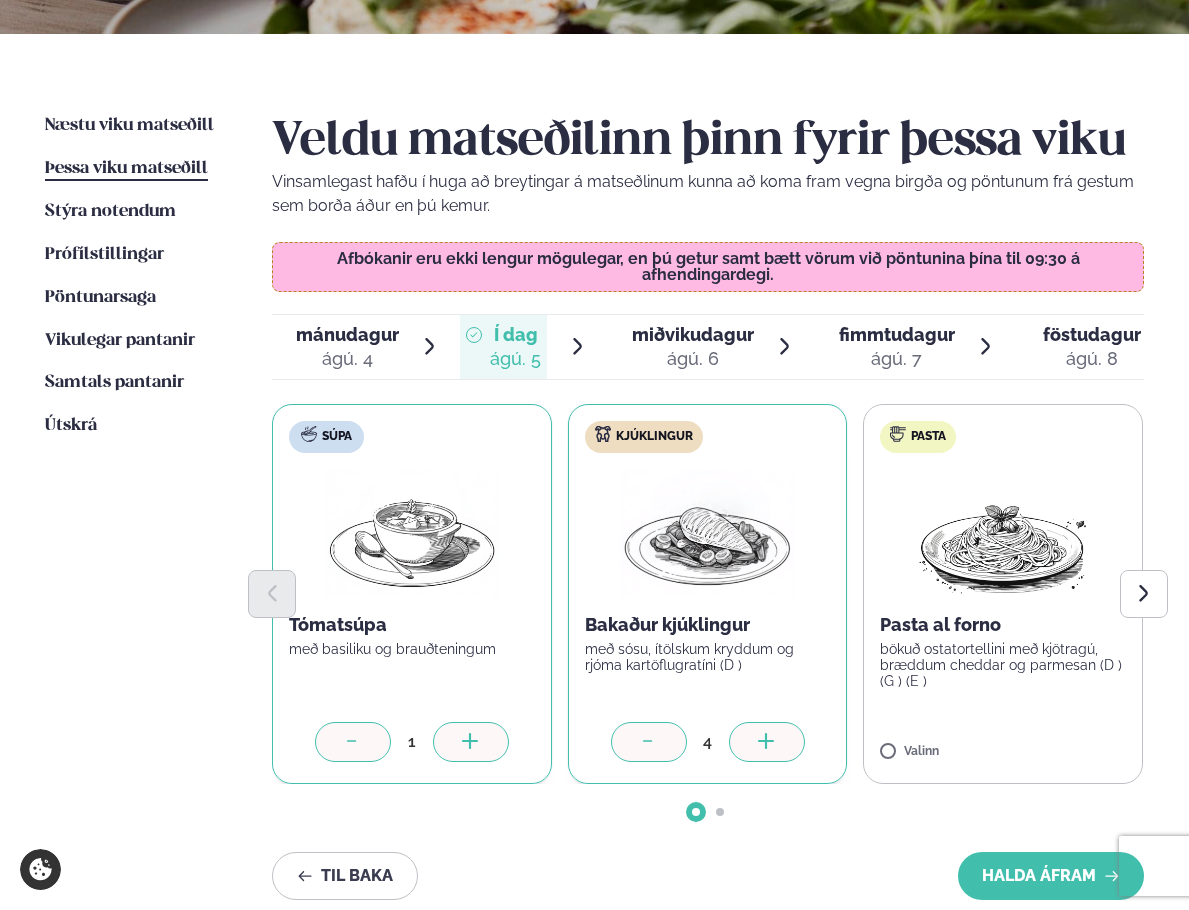 click at bounding box center [767, 742] 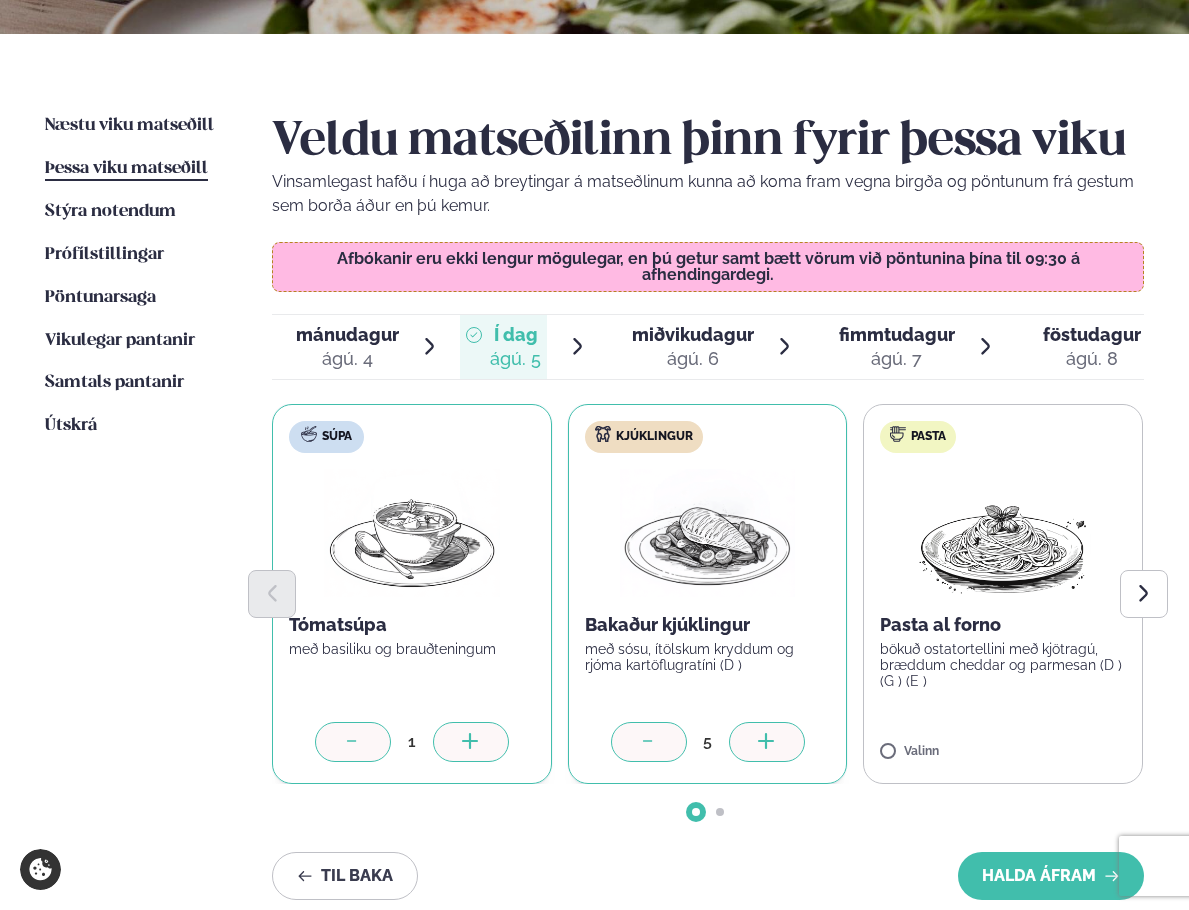 click at bounding box center [767, 742] 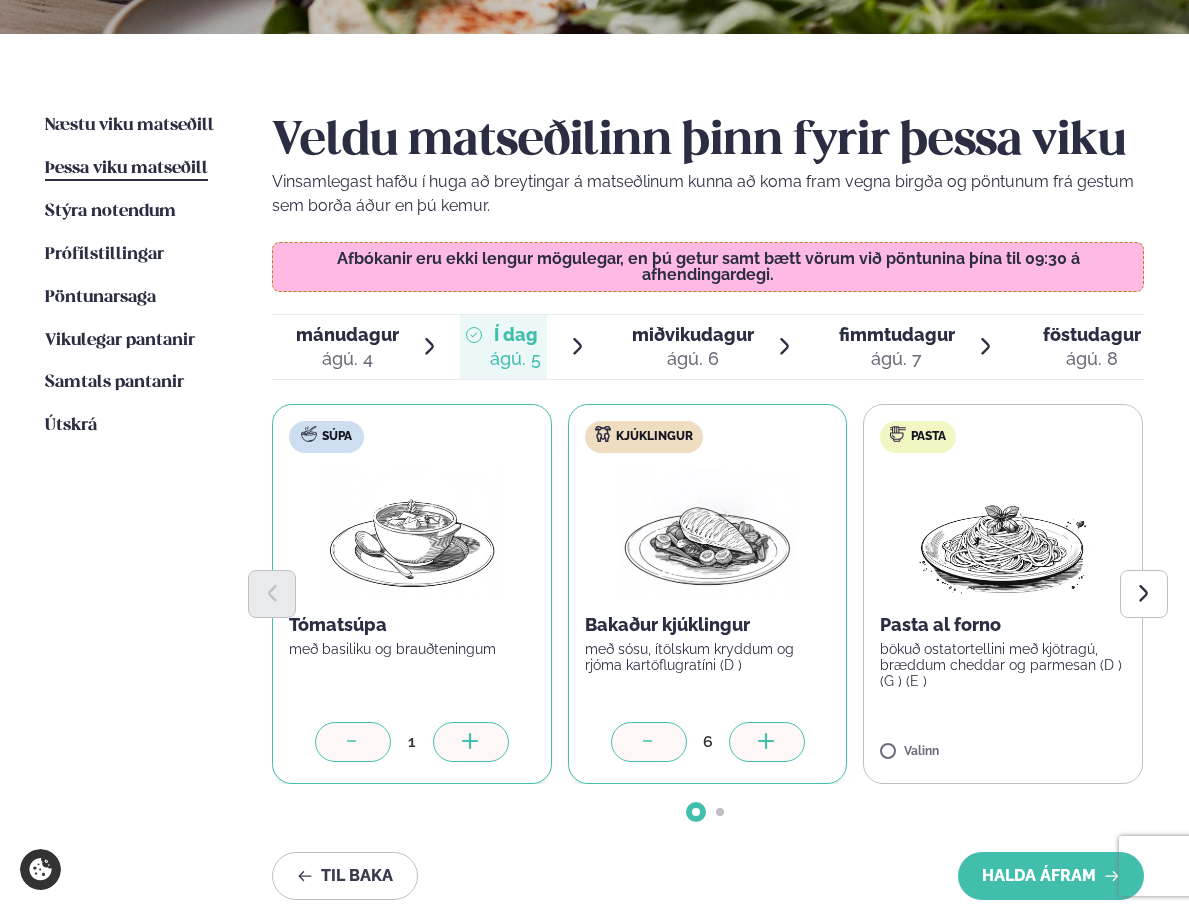 click at bounding box center (1003, 533) 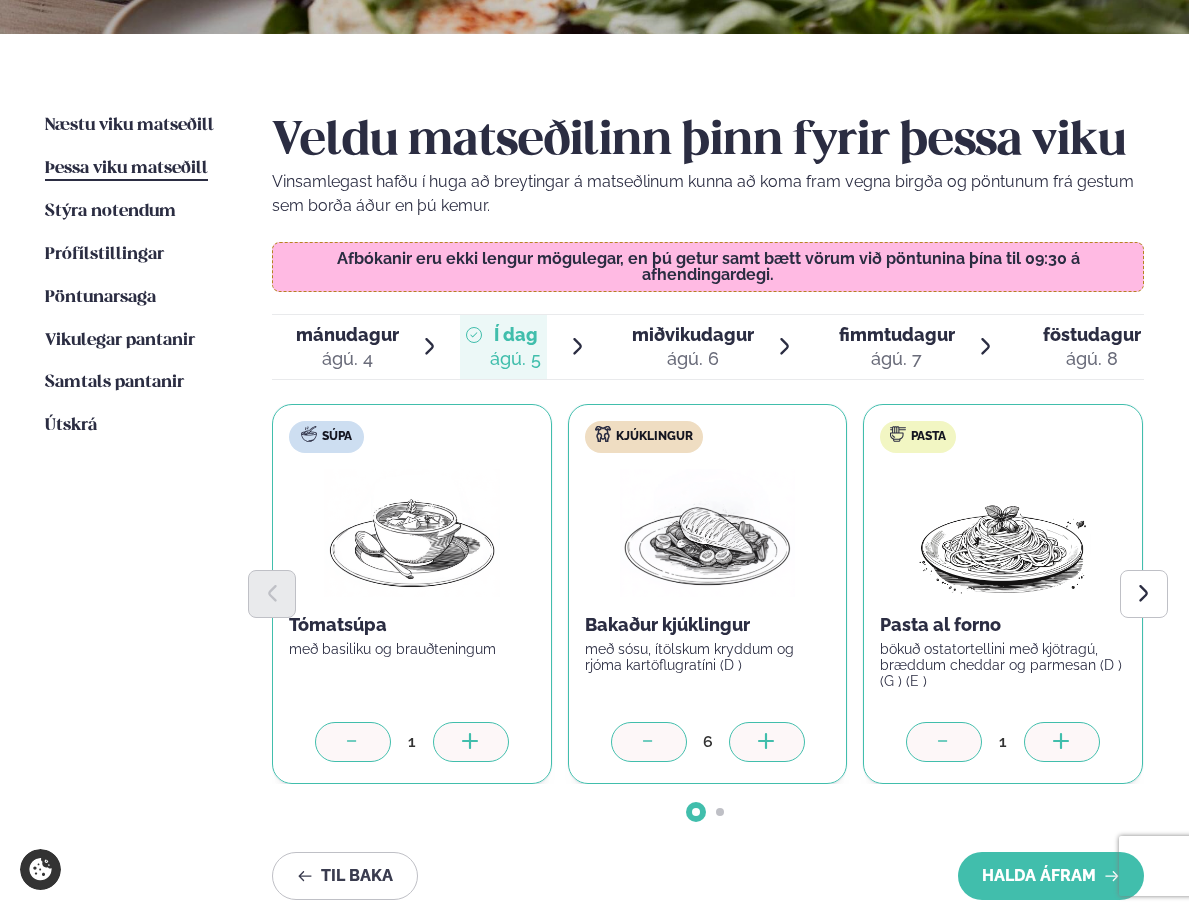 click 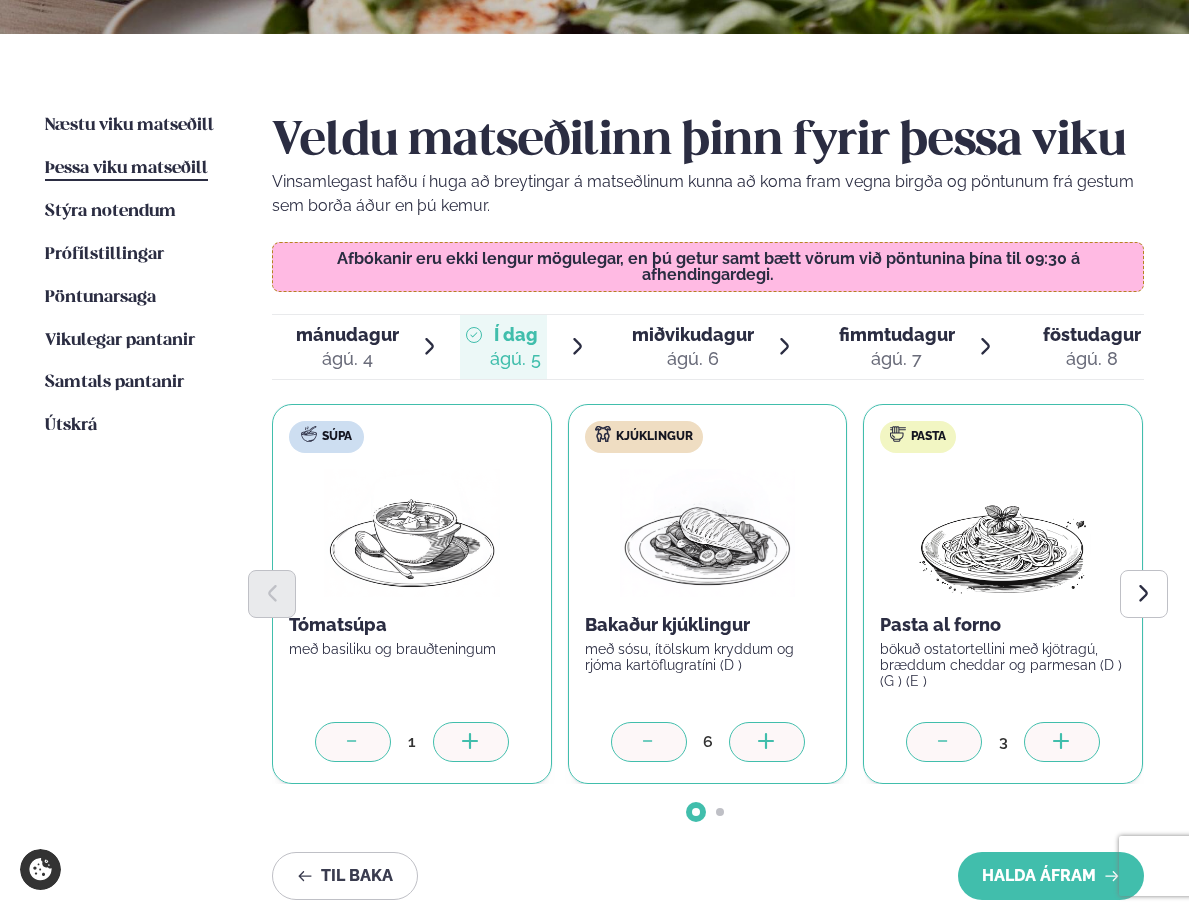 click 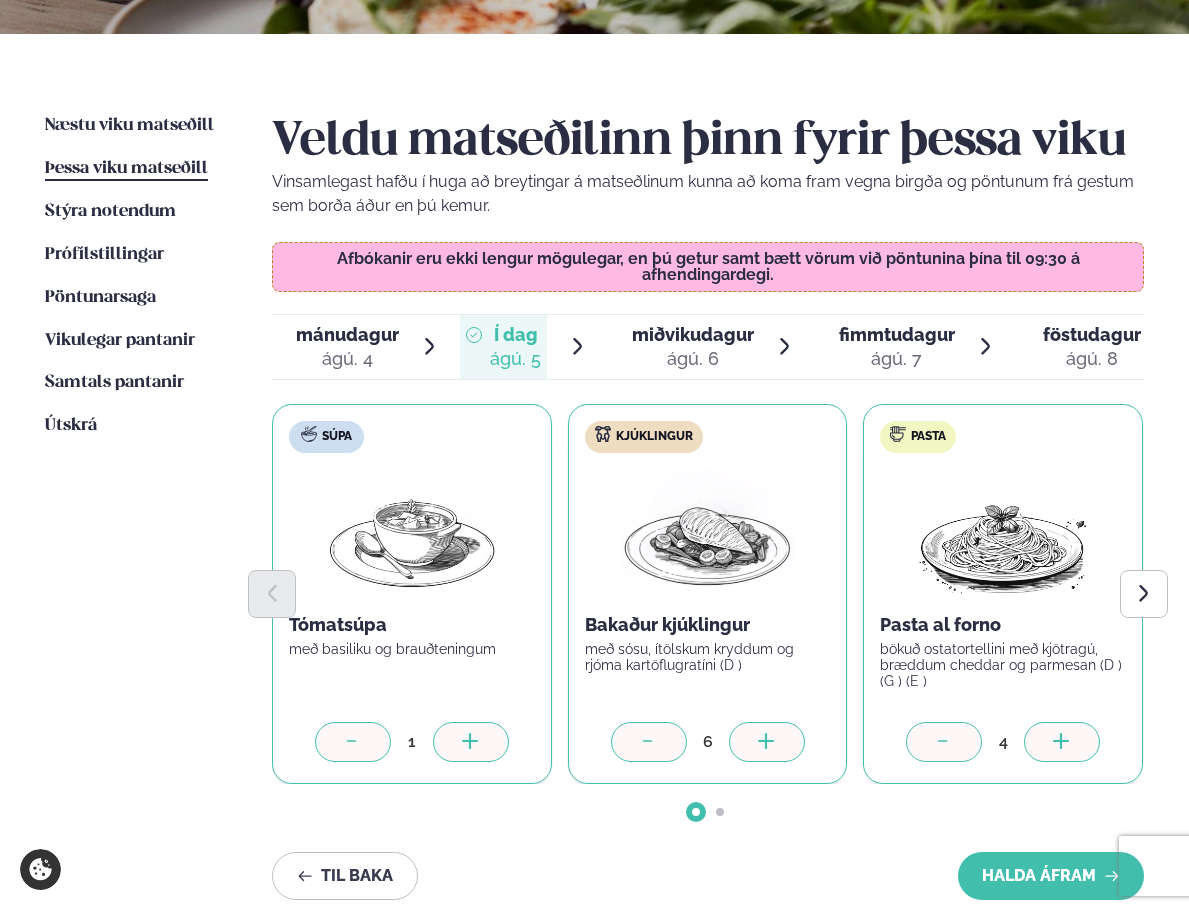 click 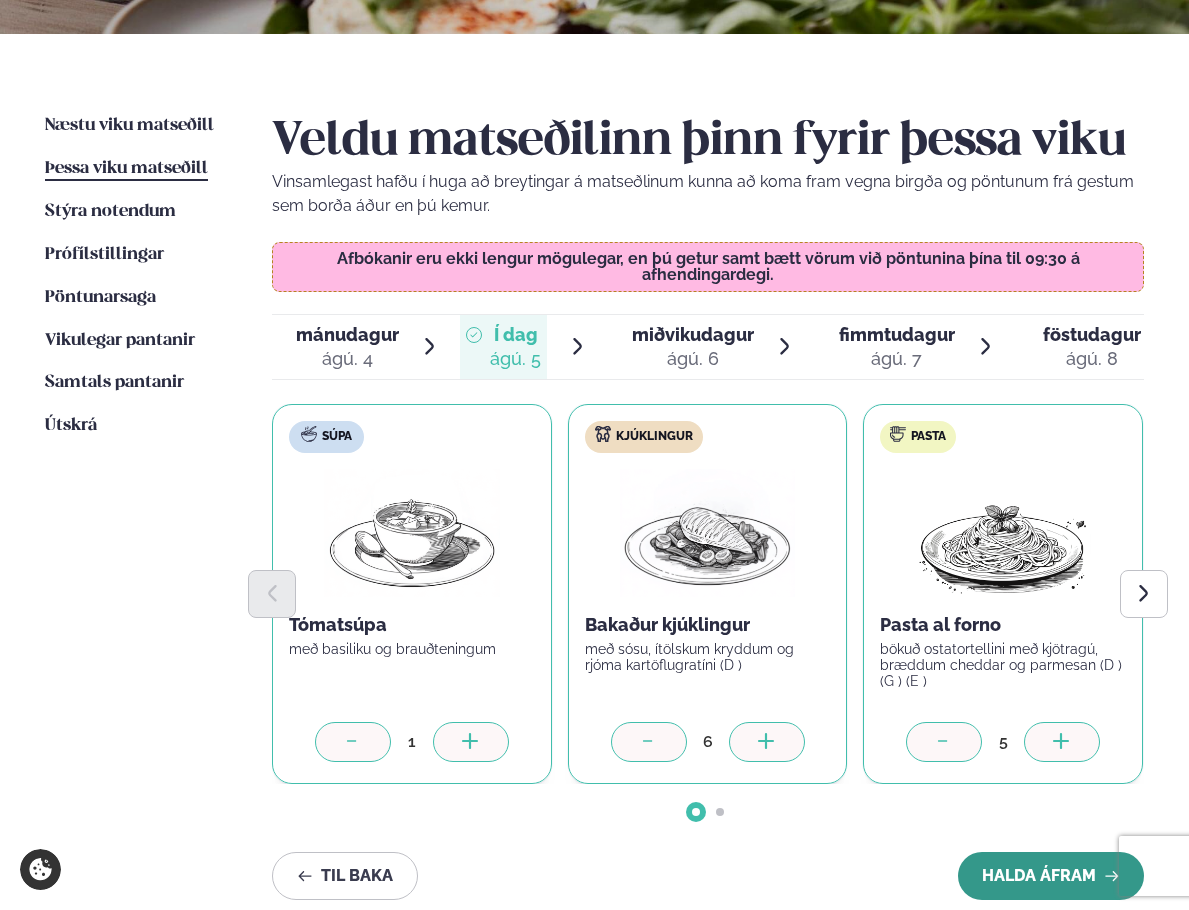 click on "Halda áfram" at bounding box center [1051, 876] 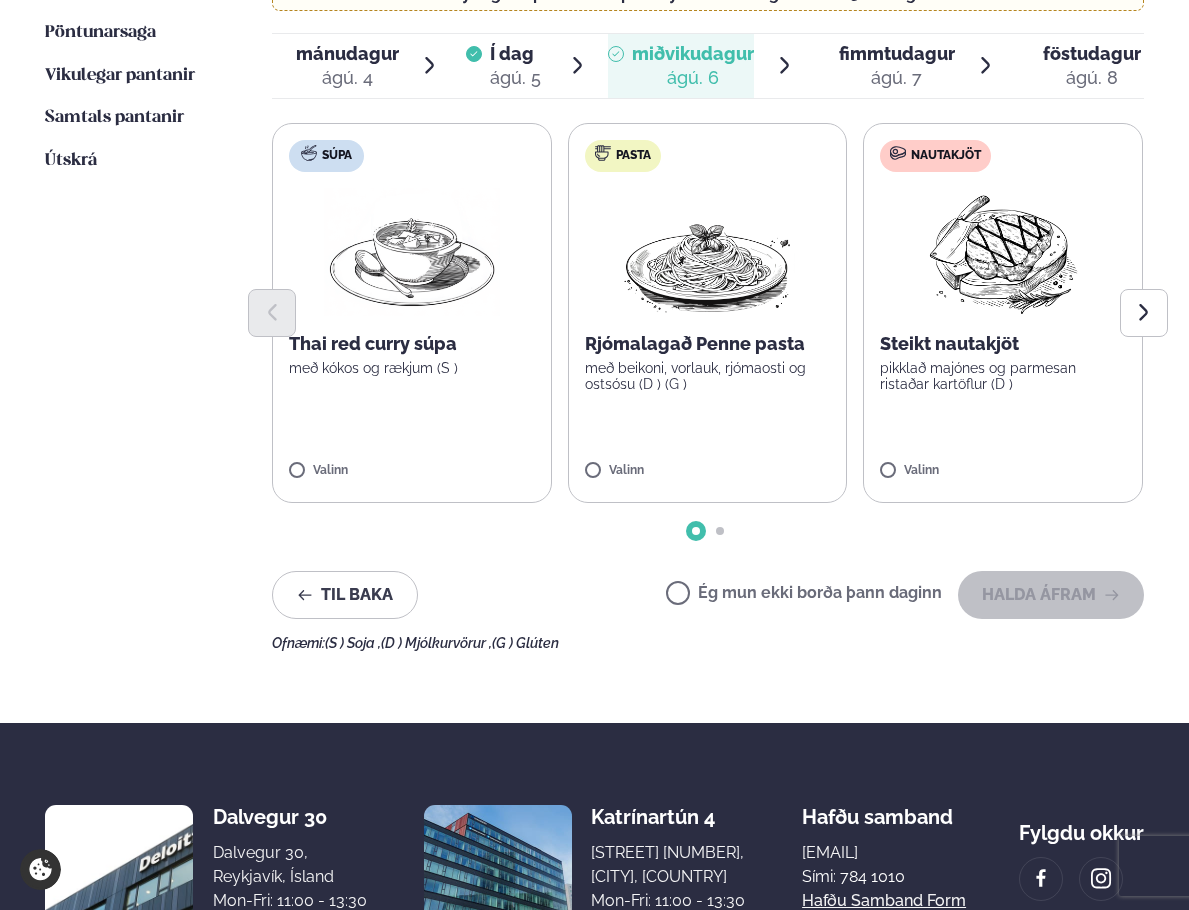scroll, scrollTop: 700, scrollLeft: 0, axis: vertical 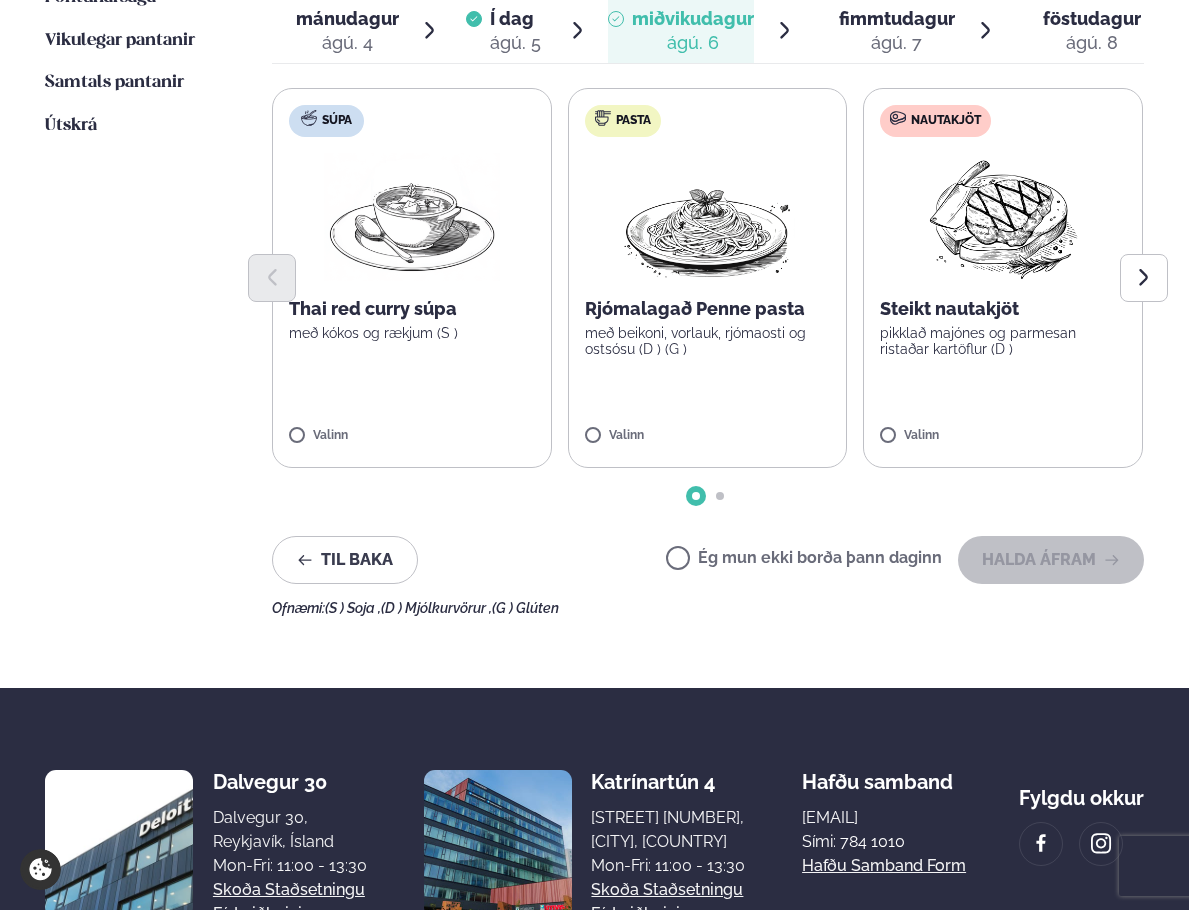 click on "Ég mun ekki borða þann daginn" at bounding box center (804, 560) 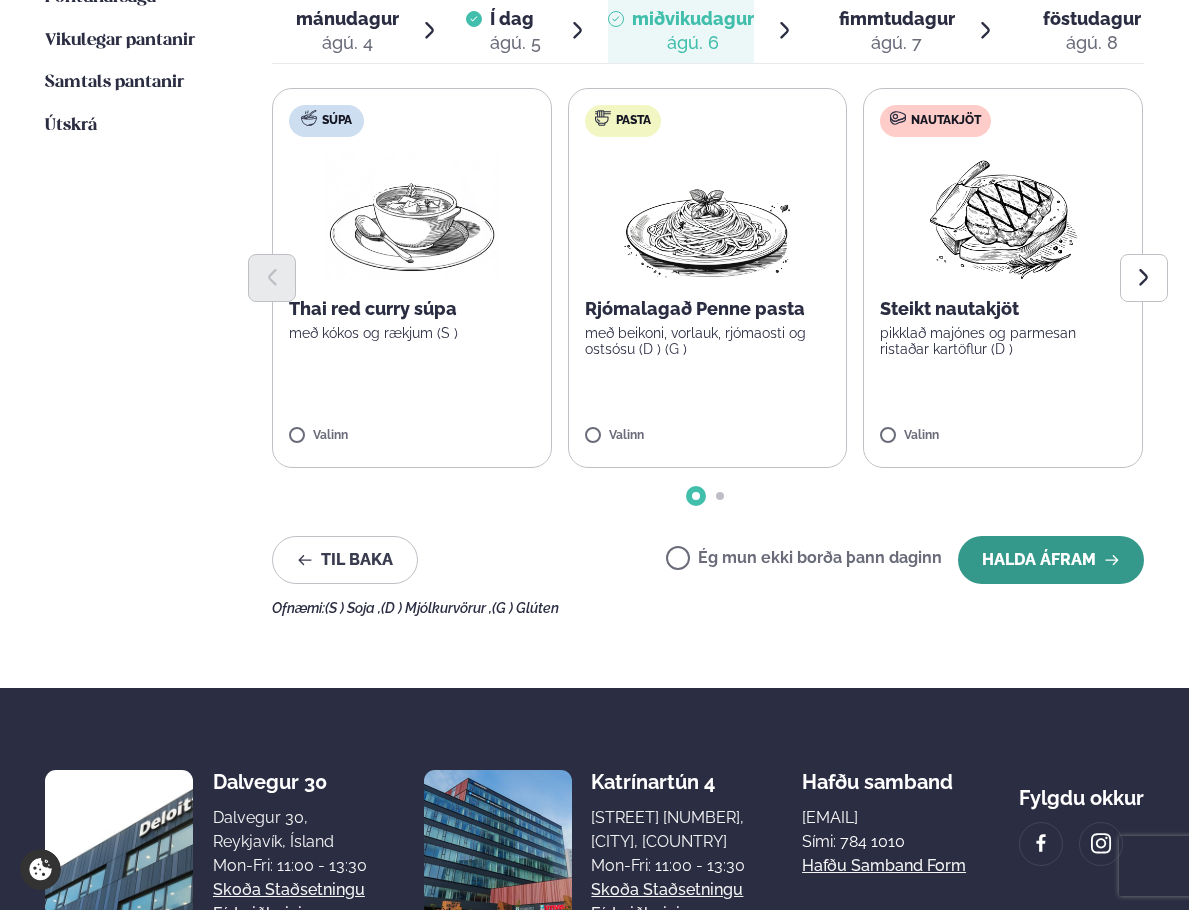 click on "Halda áfram" at bounding box center [1051, 560] 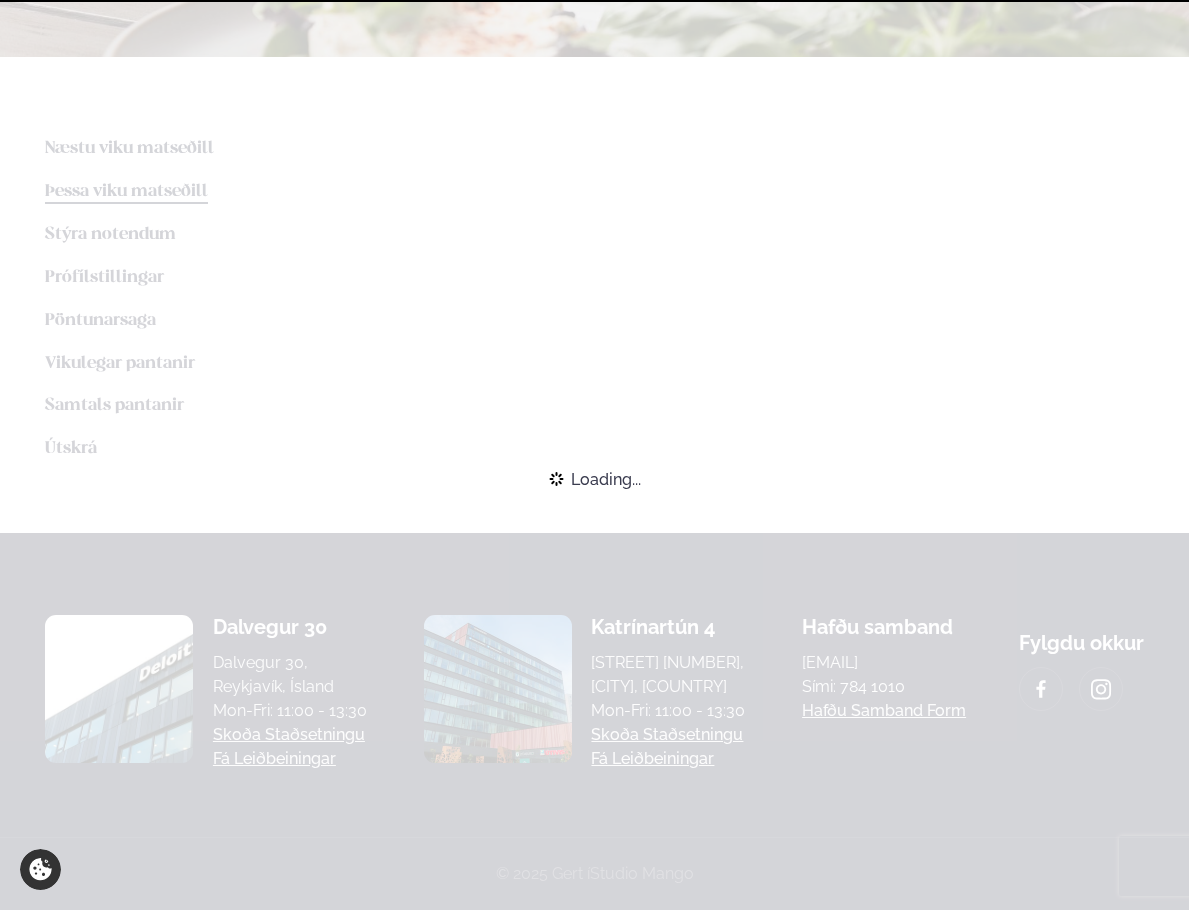 scroll, scrollTop: 700, scrollLeft: 0, axis: vertical 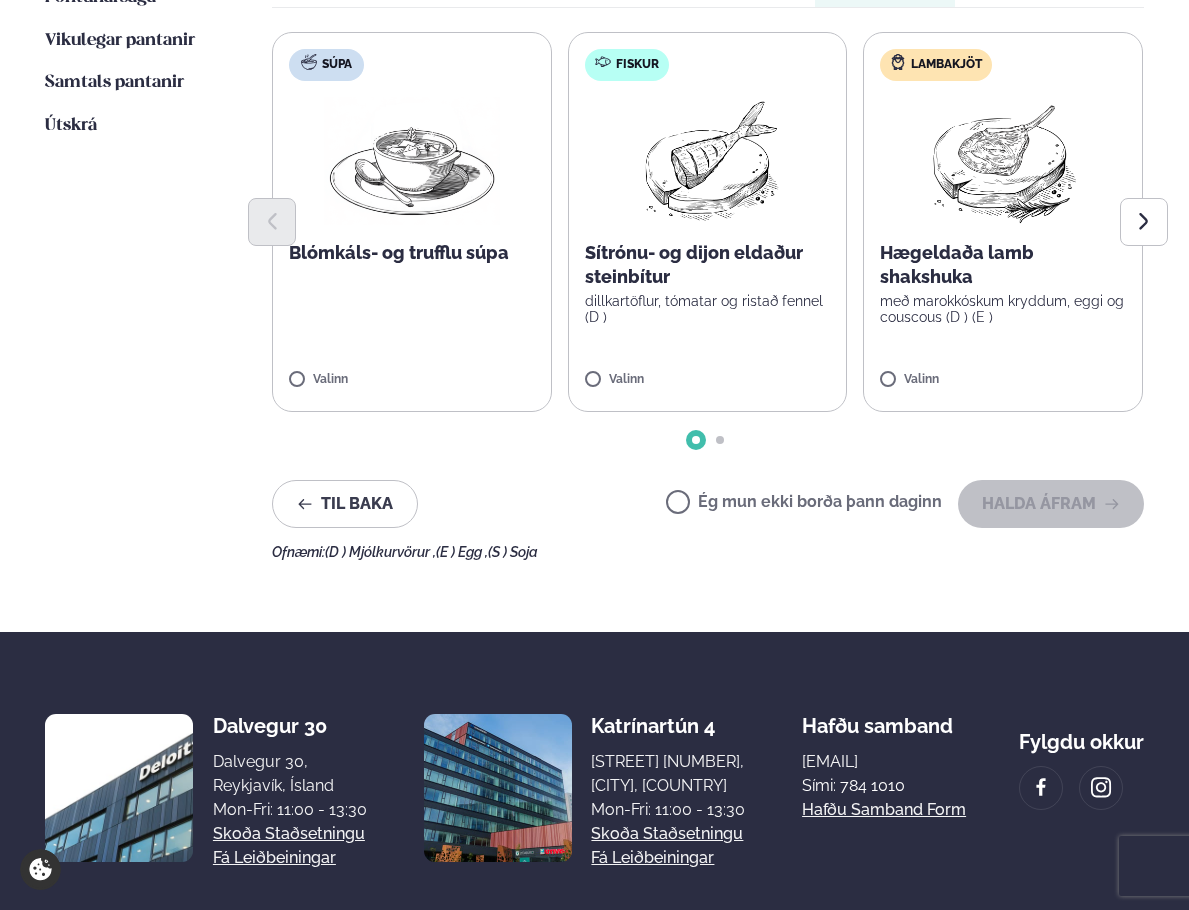 click on "Ég mun ekki borða þann daginn
Halda áfram" at bounding box center (905, 504) 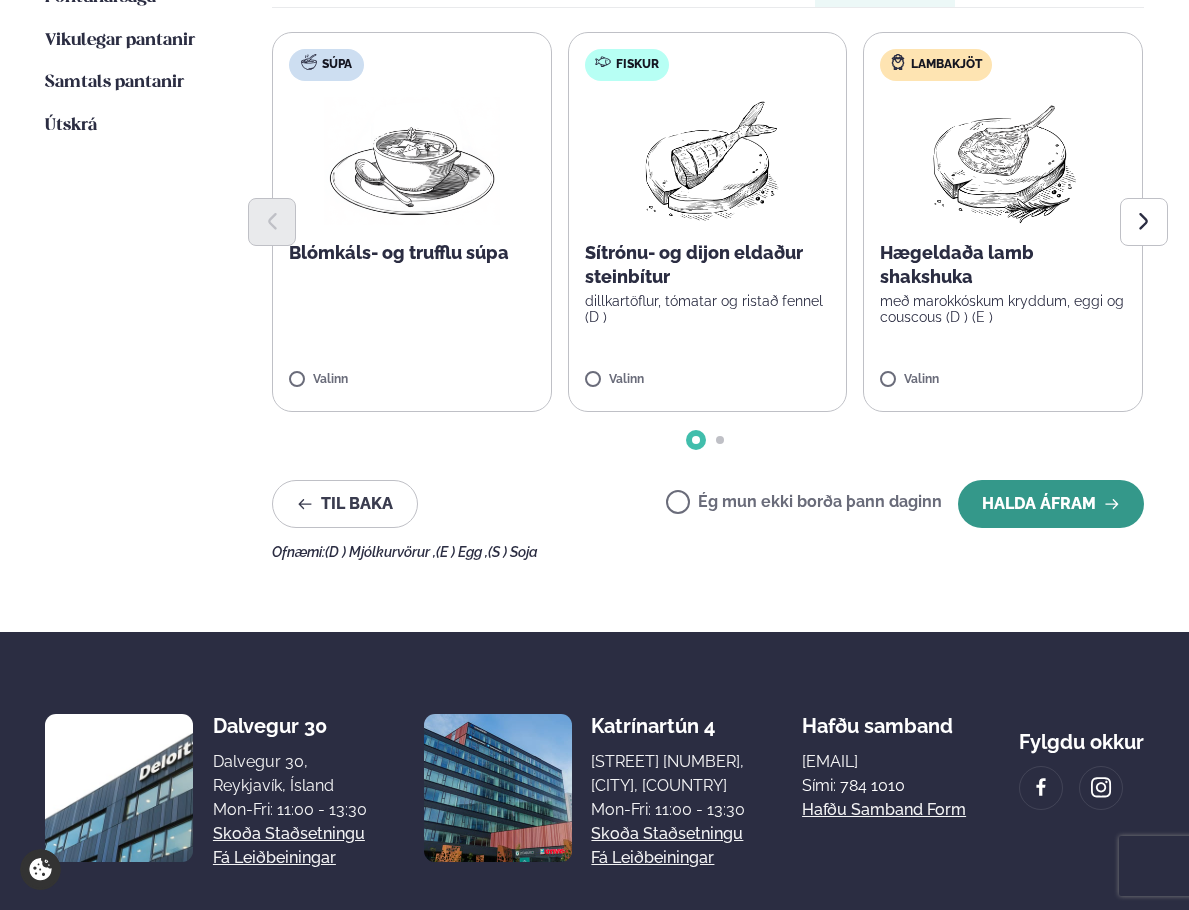 click on "Halda áfram" at bounding box center (1051, 504) 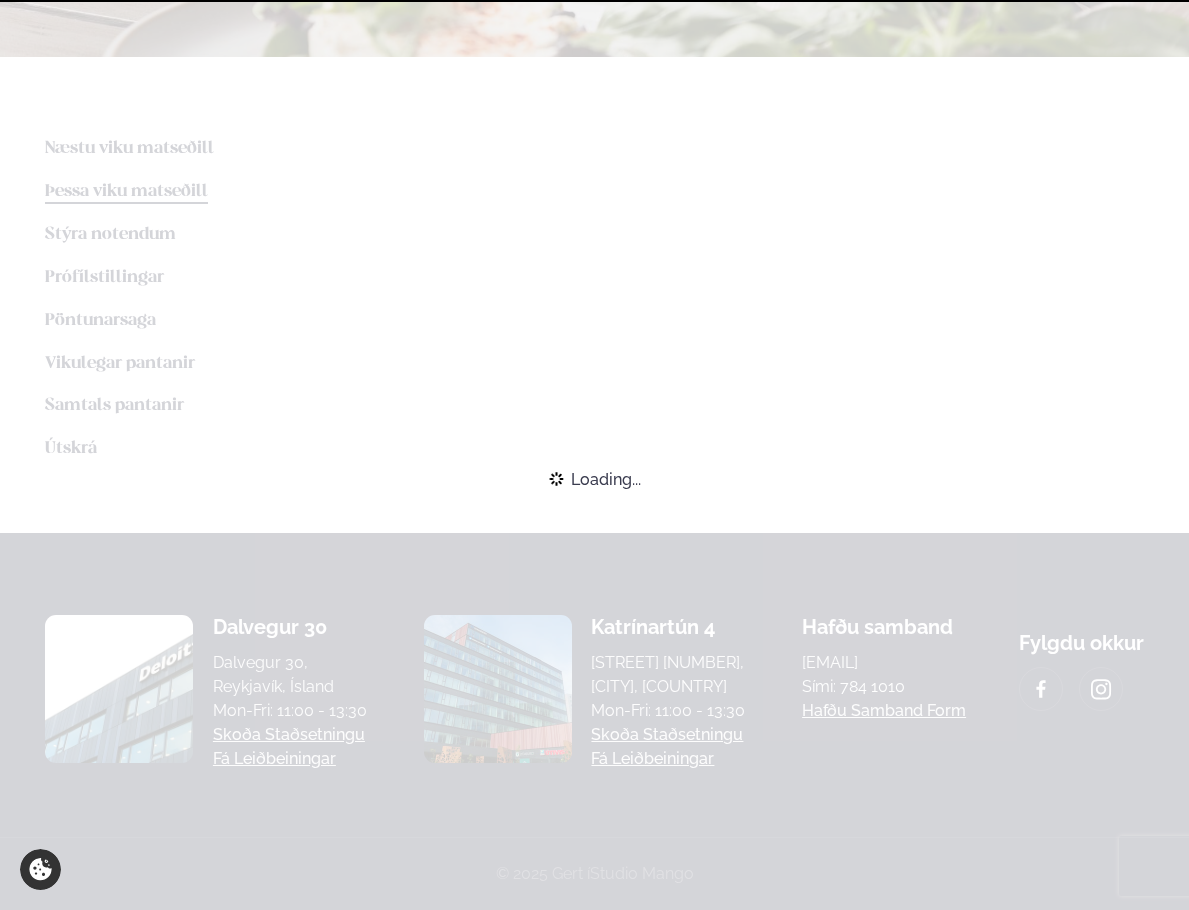 scroll, scrollTop: 700, scrollLeft: 0, axis: vertical 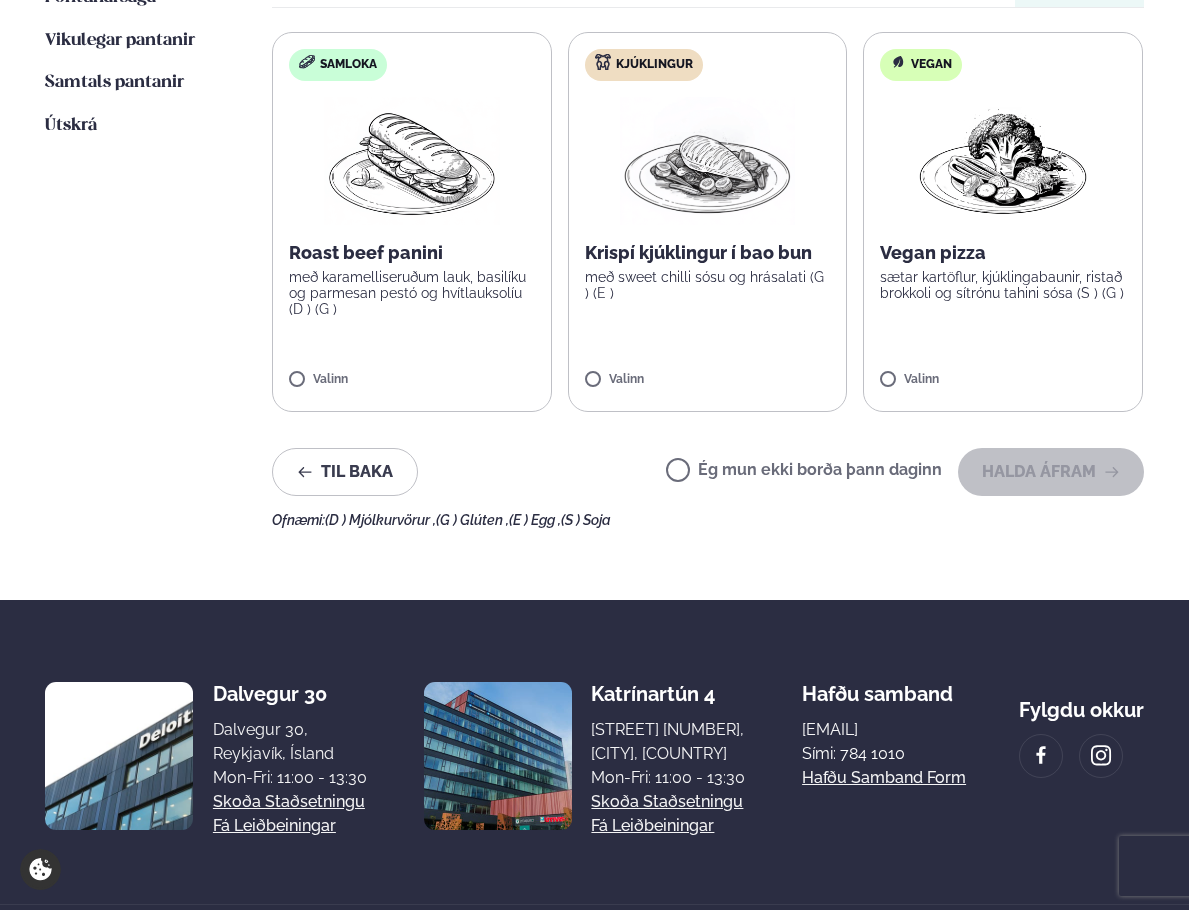 click on "Ég mun ekki borða þann daginn" at bounding box center [804, 472] 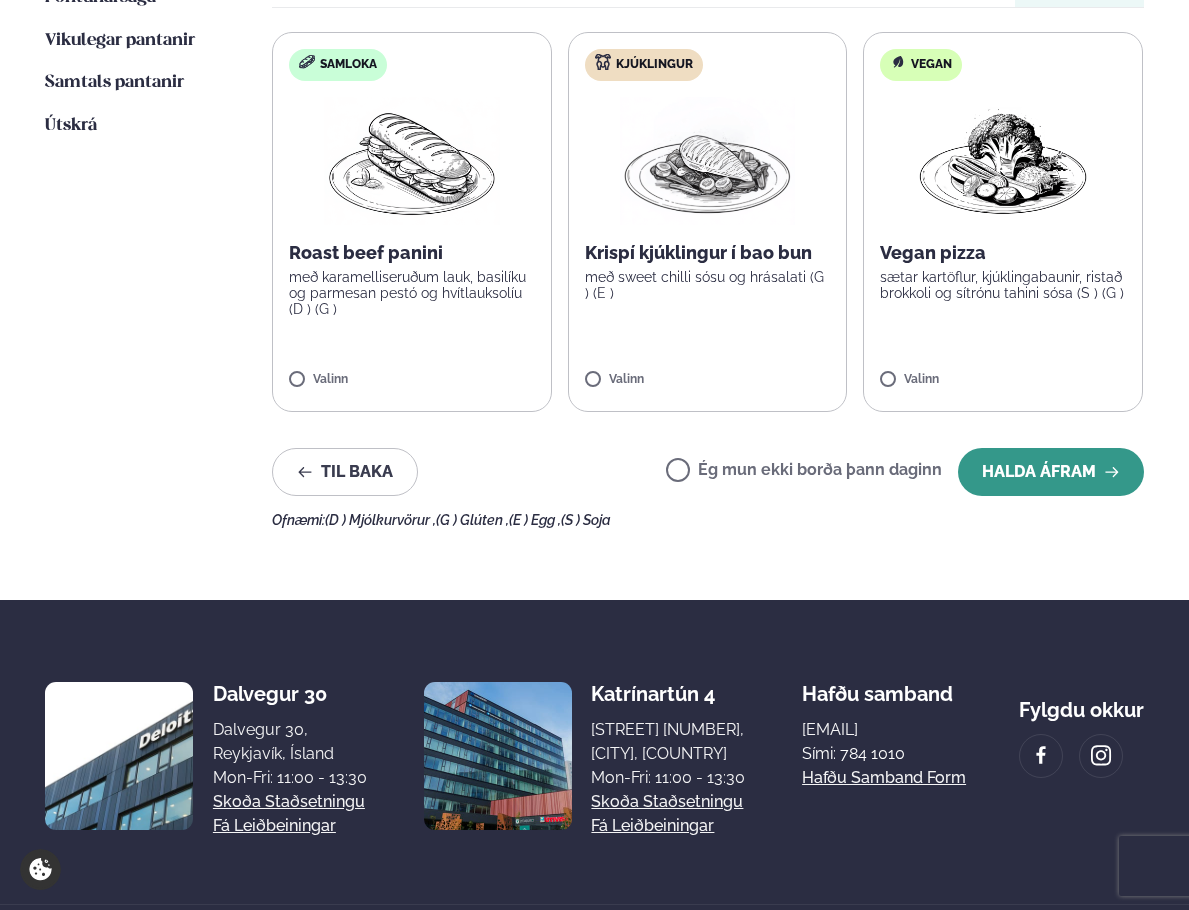 click on "Halda áfram" at bounding box center [1051, 472] 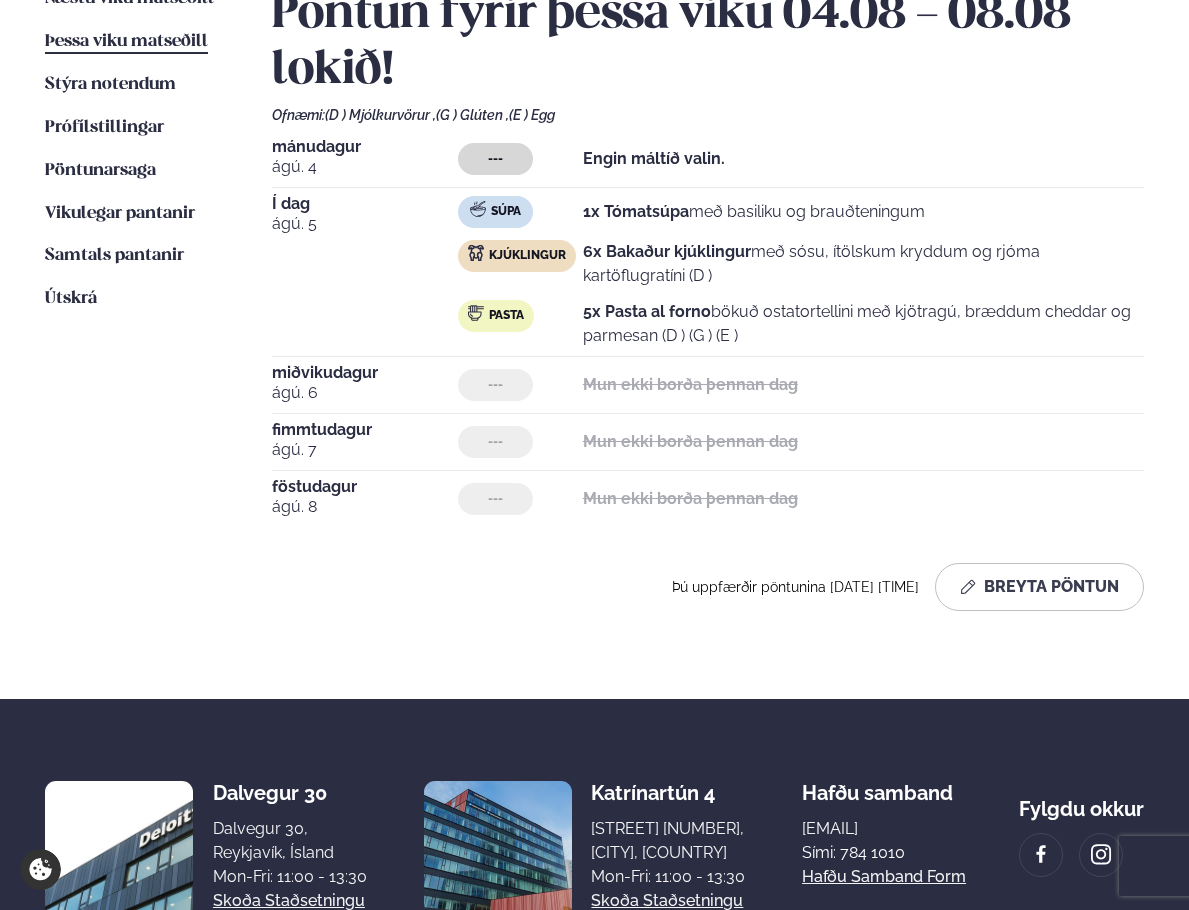 scroll, scrollTop: 500, scrollLeft: 0, axis: vertical 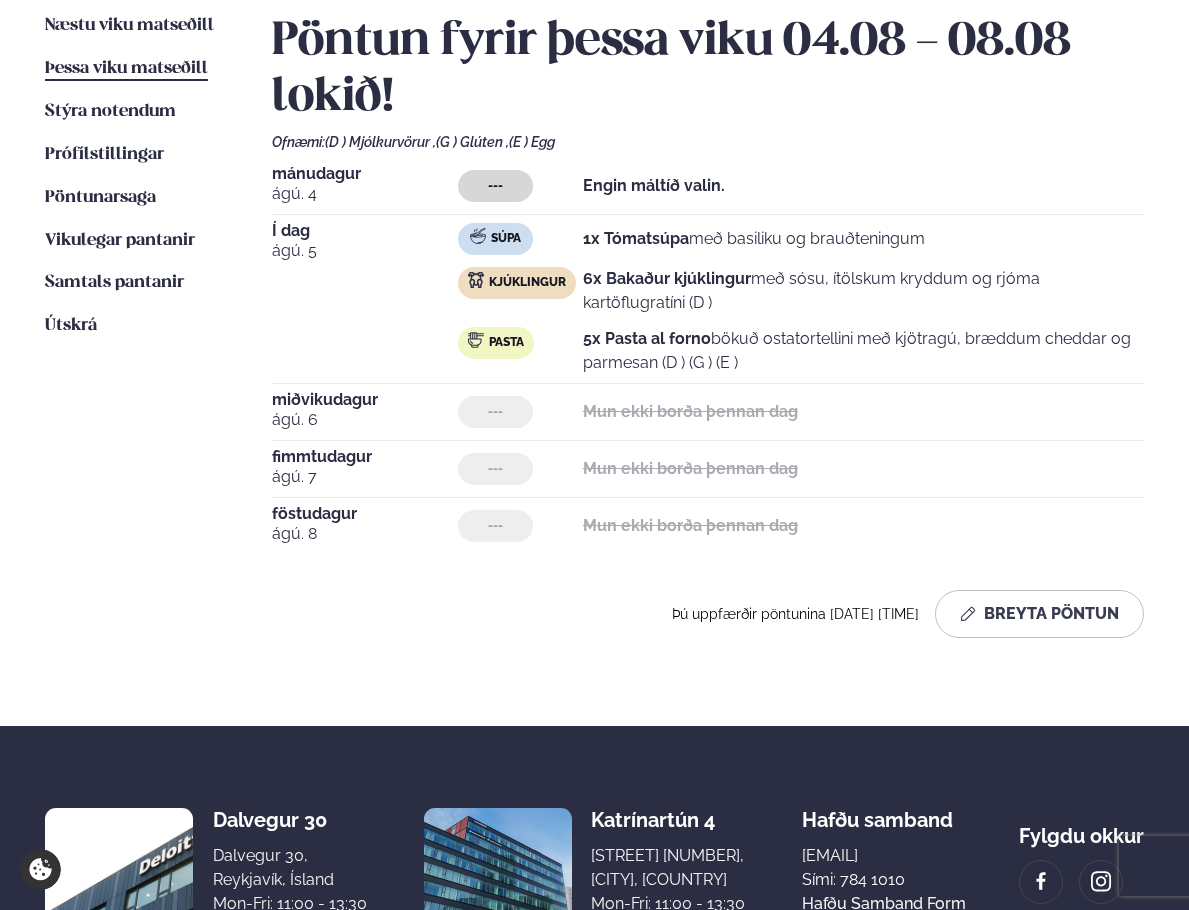 click on "Þessa viku matseðill" at bounding box center (126, 68) 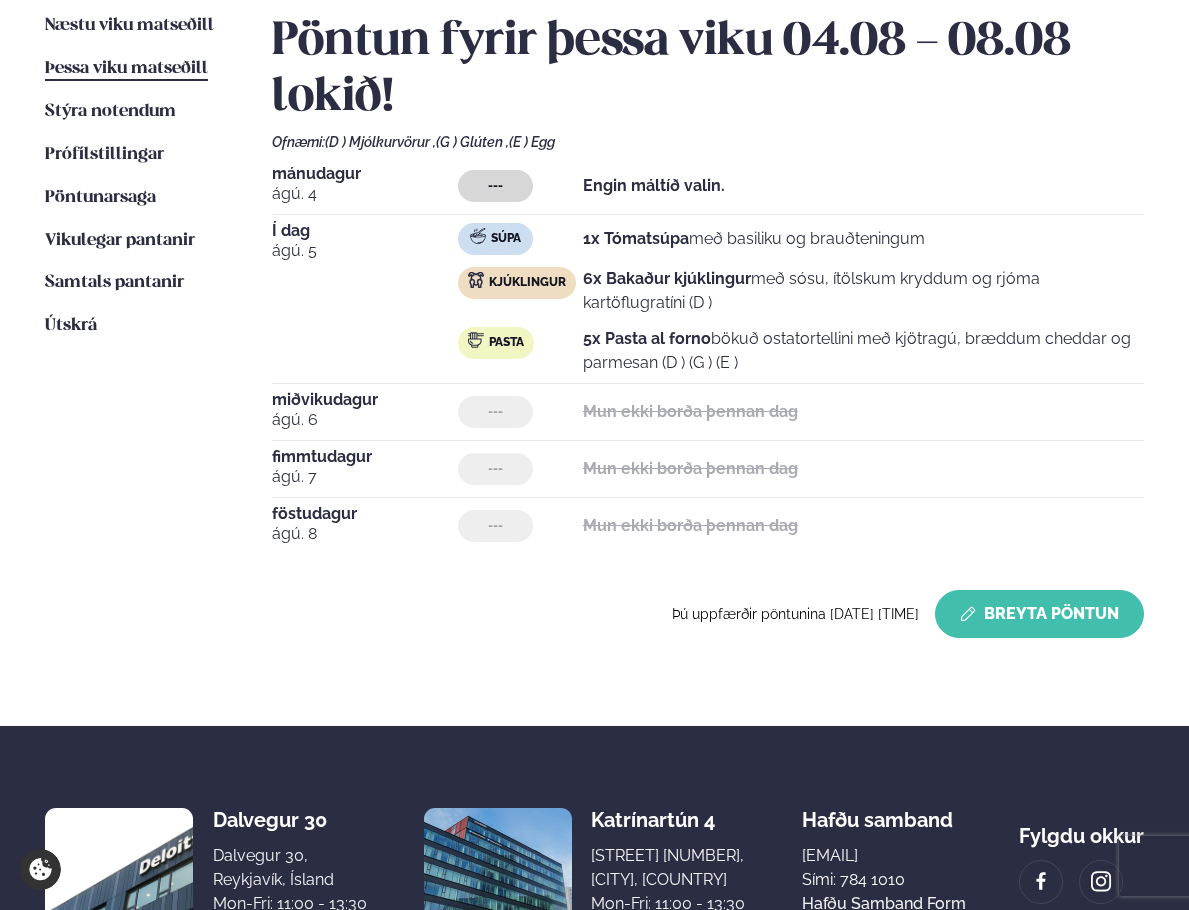 click on "Breyta Pöntun" at bounding box center [1039, 614] 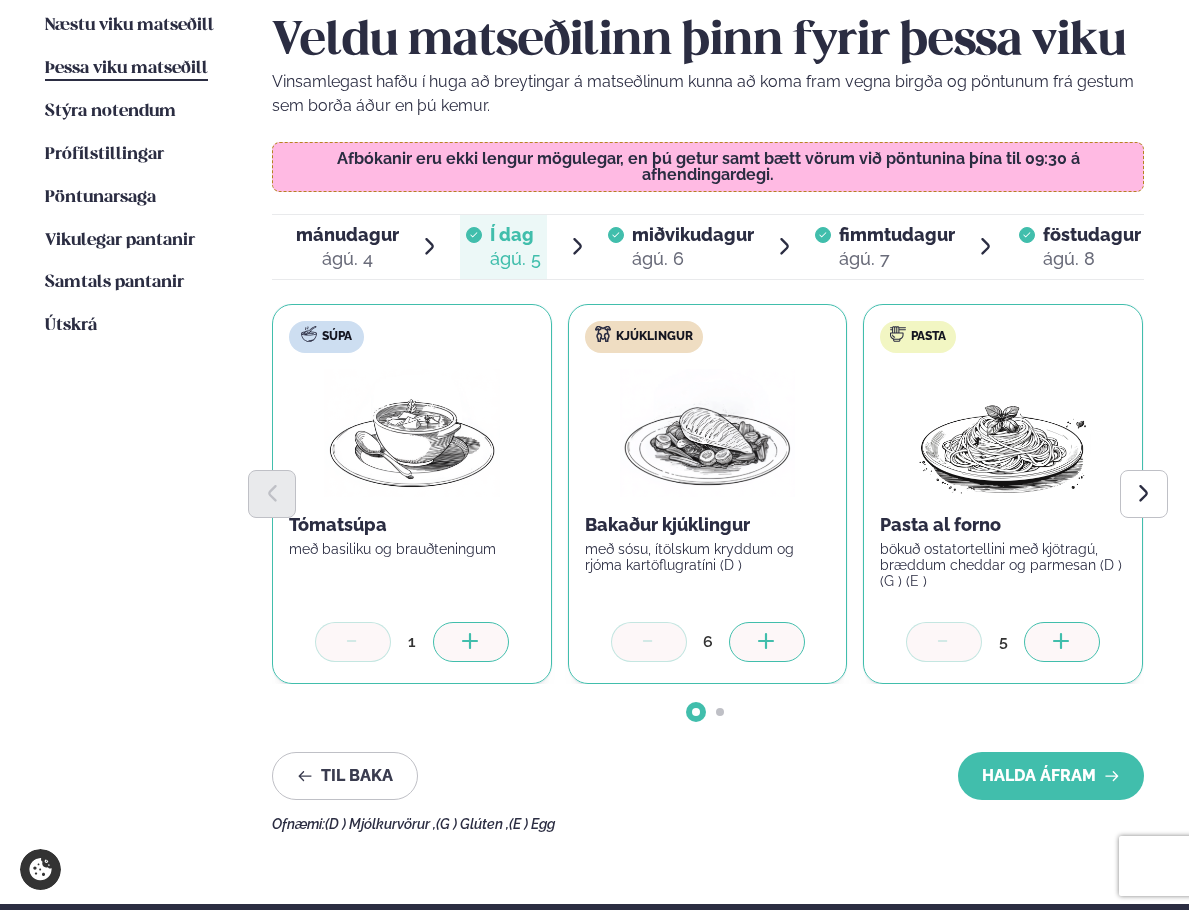 click at bounding box center (767, 642) 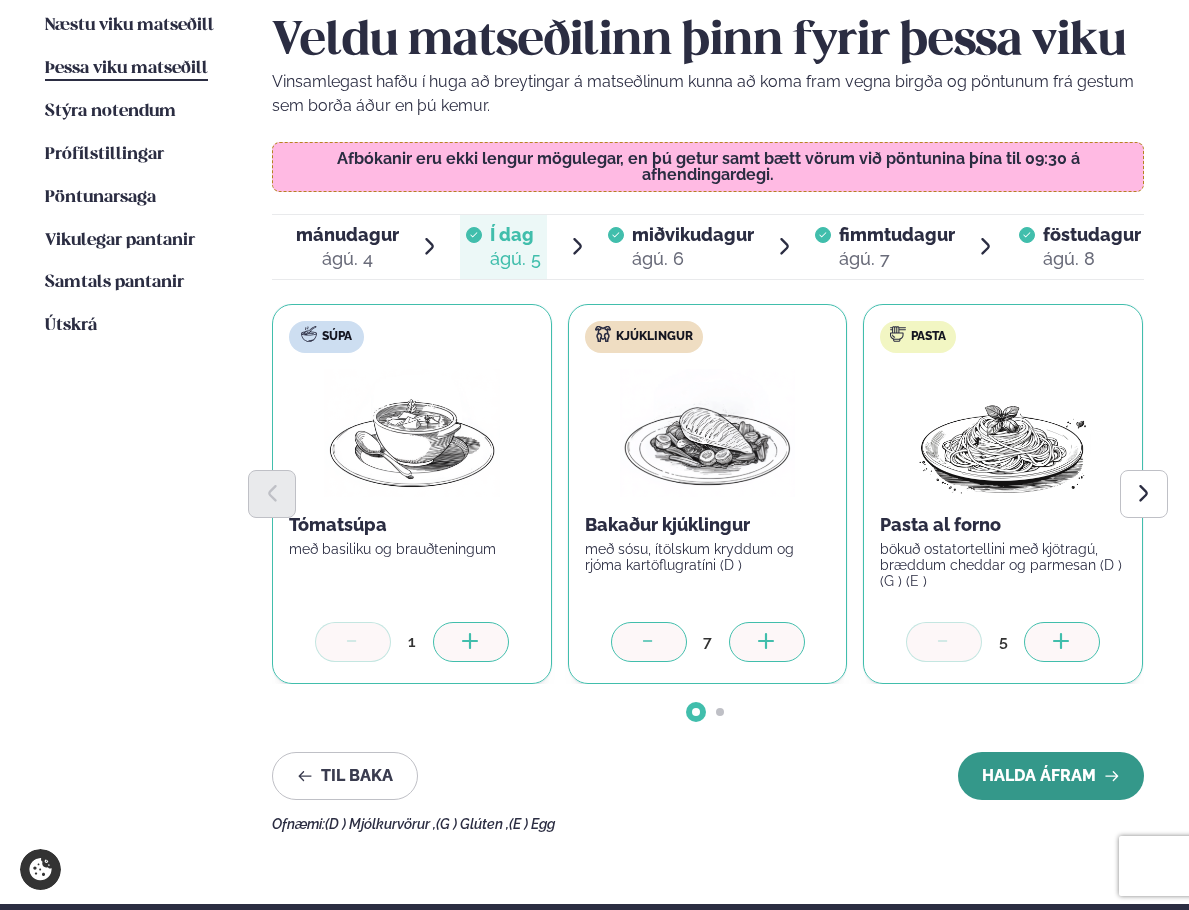 click on "Halda áfram" at bounding box center [1051, 776] 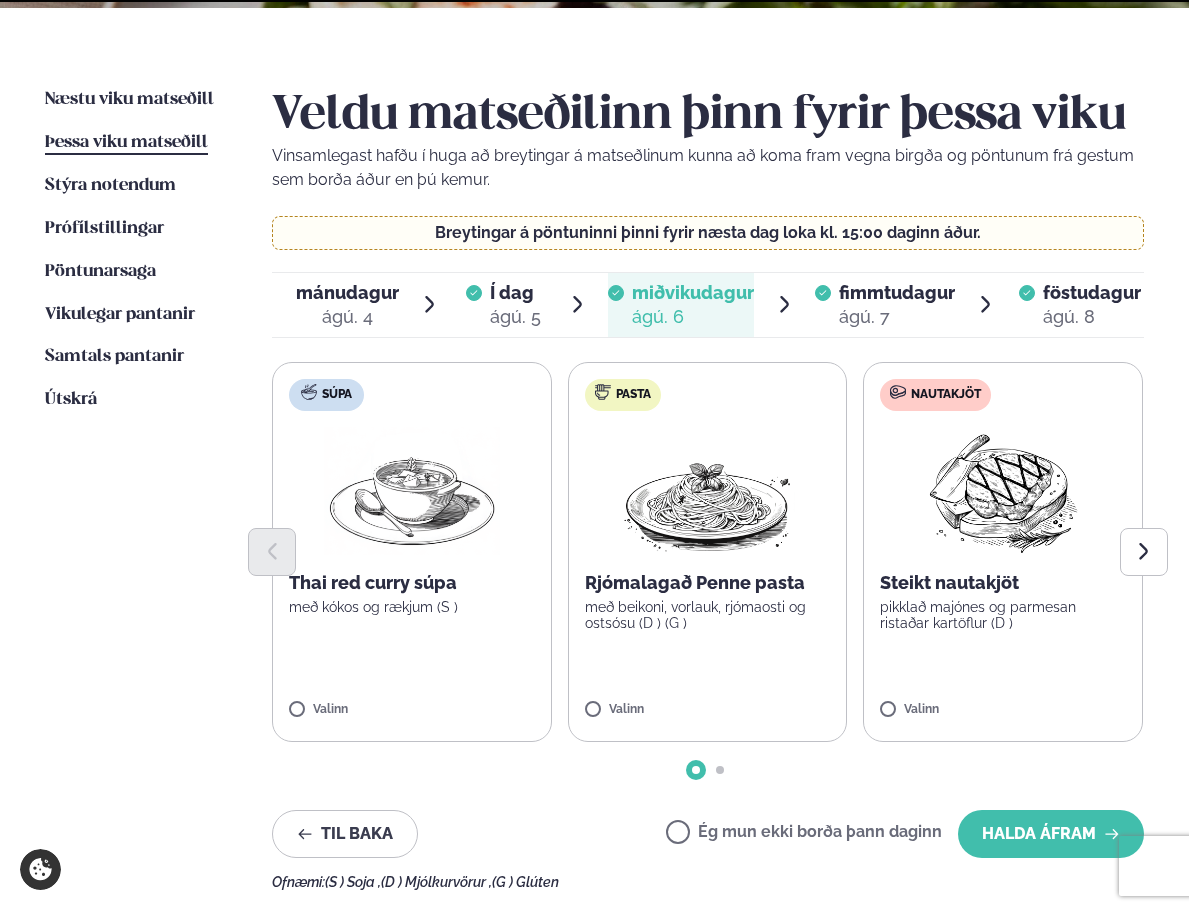 scroll, scrollTop: 500, scrollLeft: 0, axis: vertical 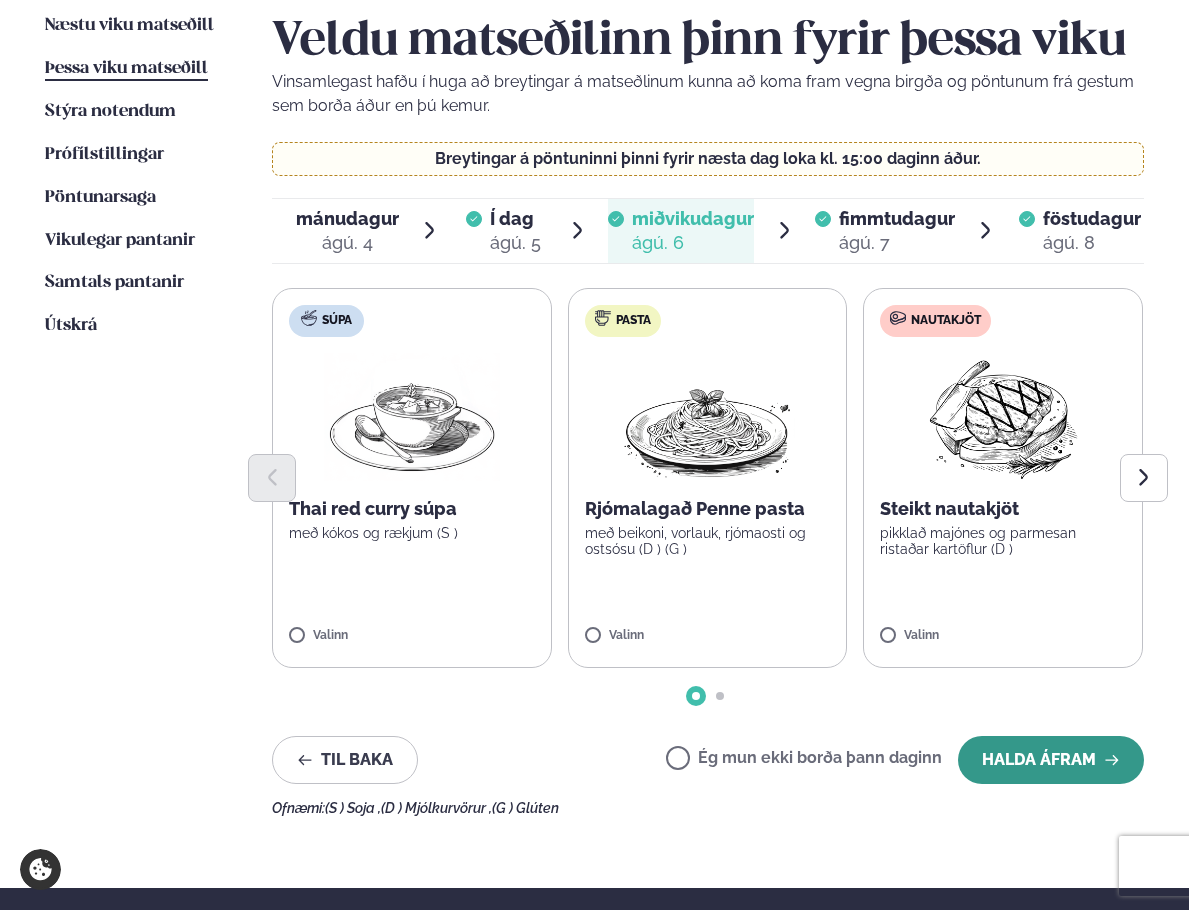 click on "Halda áfram" at bounding box center [1051, 760] 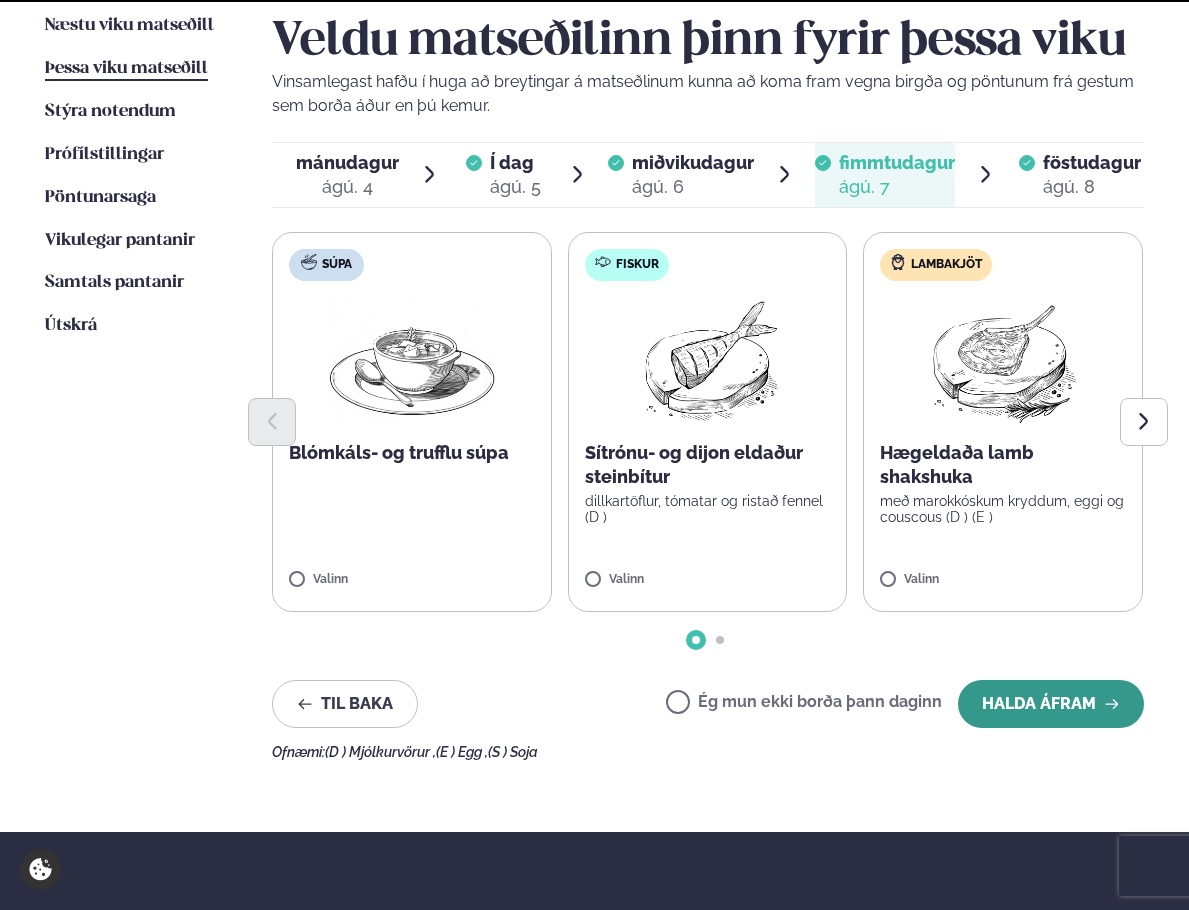 click on "Halda áfram" at bounding box center [1051, 704] 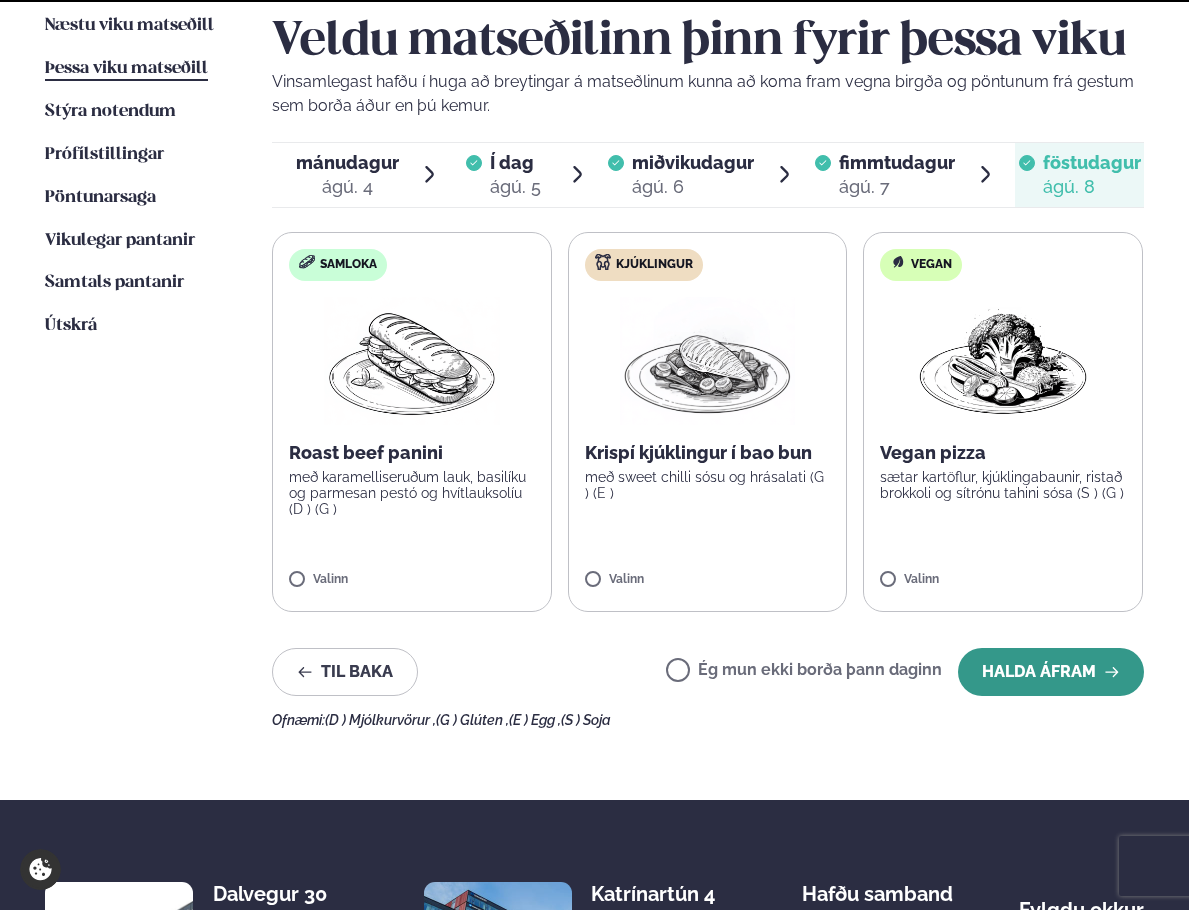 click on "Halda áfram" at bounding box center [1051, 672] 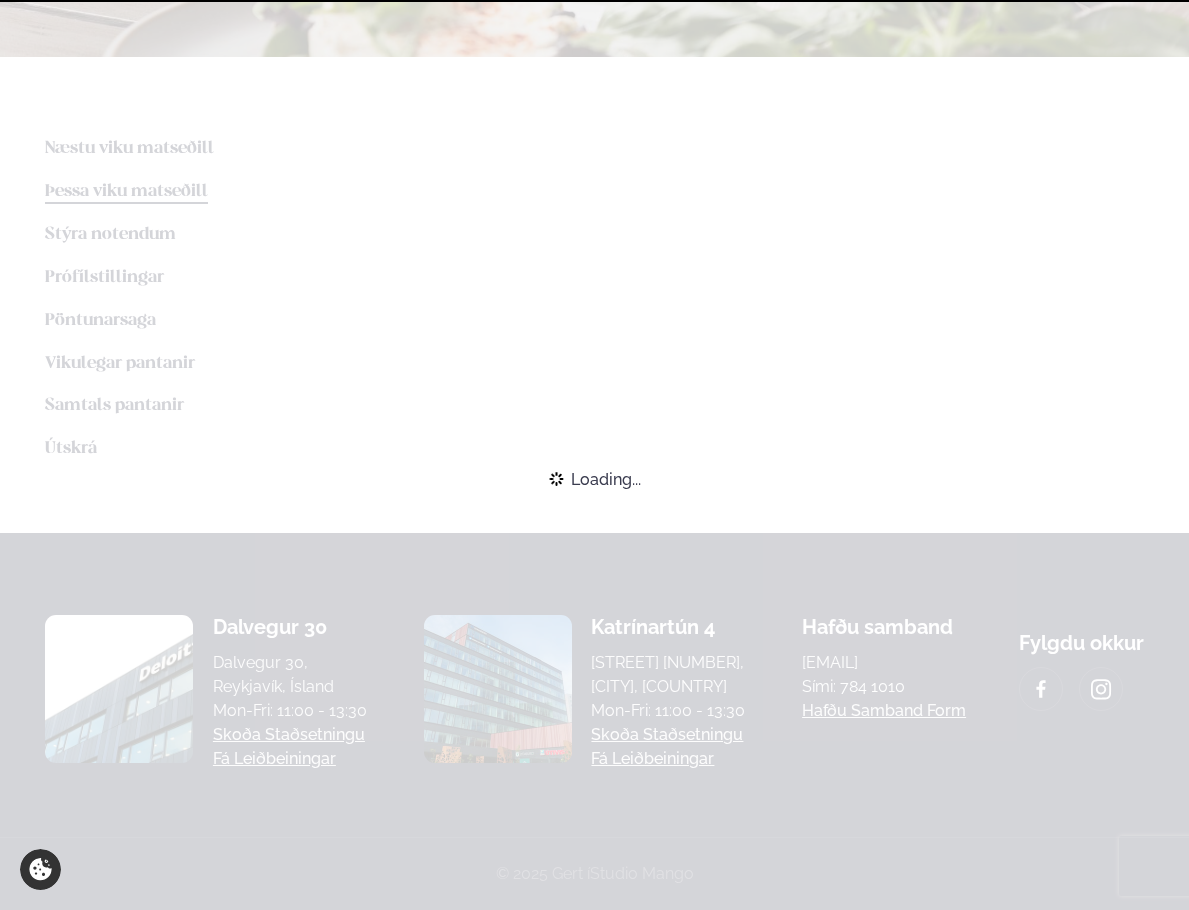 scroll, scrollTop: 500, scrollLeft: 0, axis: vertical 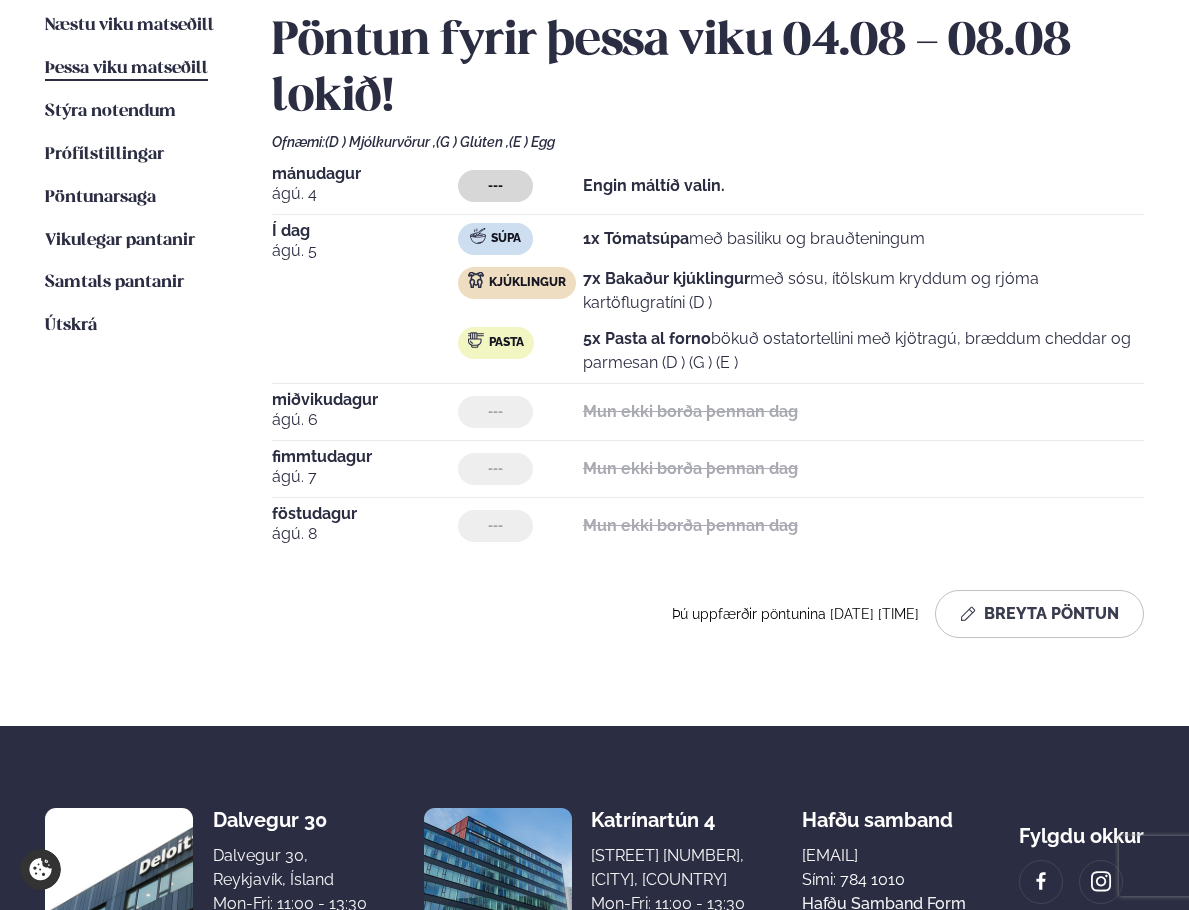 click on "Næstu viku matseðill   Næsta vika                       Þessa viku matseðill   Þessa viku   Stýra notendum   Notendur     Prófílstillingar   Stillingar   Pöntunarsaga   Saga   Vikulegar pantanir   Vikulegar pantanir   Samtals pantanir   Samtals pantanir       Útskrá     Pöntun fyrir þessa viku 04.08 - 08.08 lokið!
Ofnæmi:
(D     ) Mjólkurvörur
,
(G     ) Glúten
,
(E     ) Egg
mánudagur   ágú. 4      ---    Engin máltíð valin.   Í dag   ágú. 5       Súpa   1x Tómatsúpa
með basiliku og brauðteningum
Kjúklingur   7x Bakaður kjúklingur
með sósu, ítölskum kryddum og rjóma kartöflugratíni  (D     )
Pasta   5x Pasta al forno
bökuð ostatortellini með kjötragú, bræddum cheddar og parmesan  (D     ) (G     ) (E     )
miðvikudagur   ágú. 6      ---    Mun ekki borða þennan dag" at bounding box center [594, 330] 